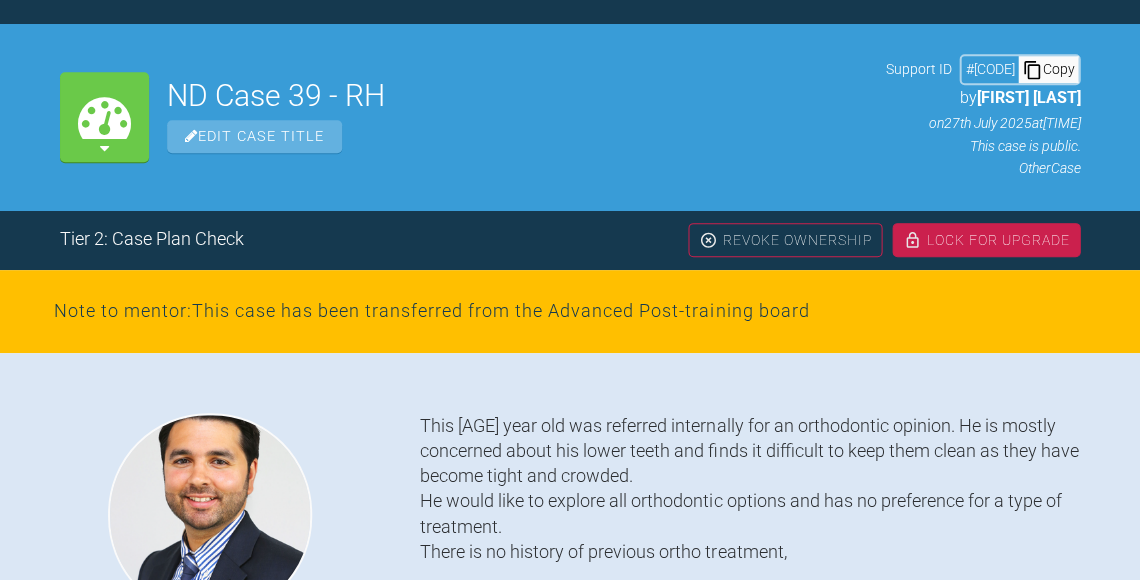 scroll, scrollTop: 207, scrollLeft: 0, axis: vertical 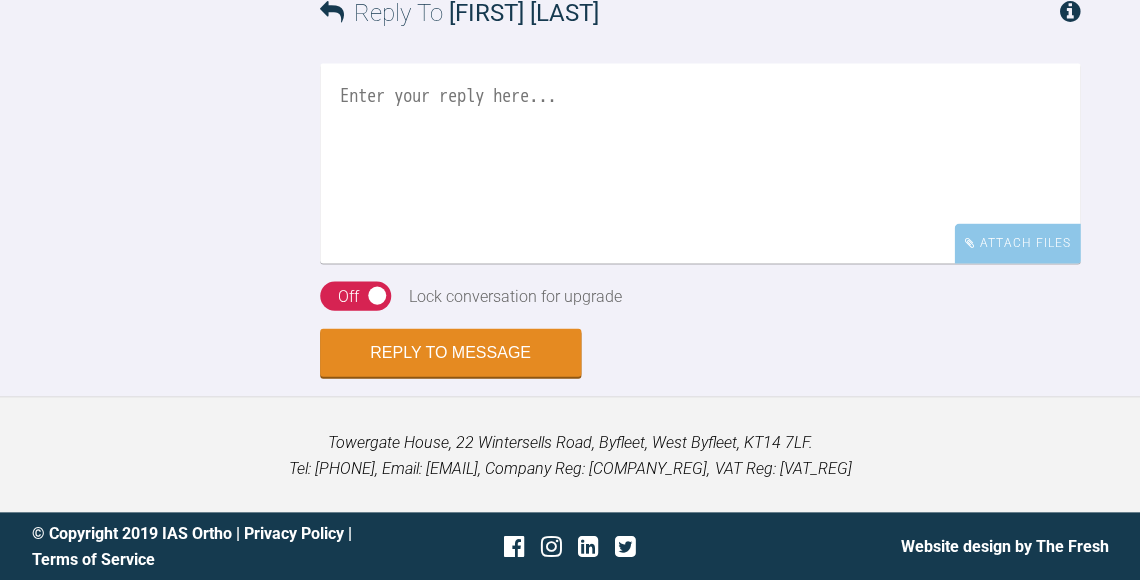 click at bounding box center (700, 163) 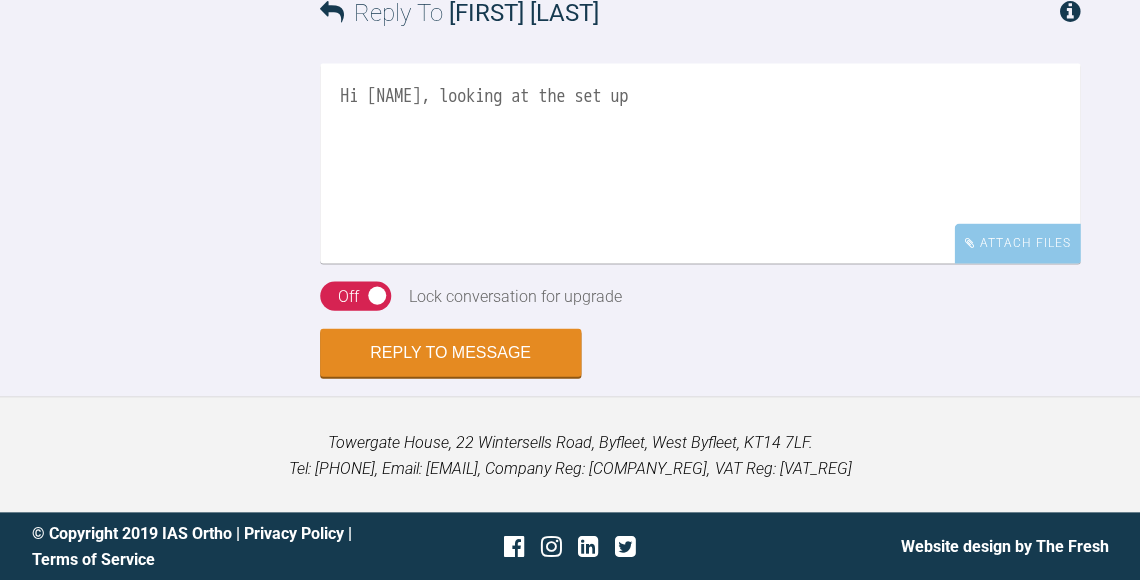 click on "Hi [NAME], looking at the set up" at bounding box center [700, 163] 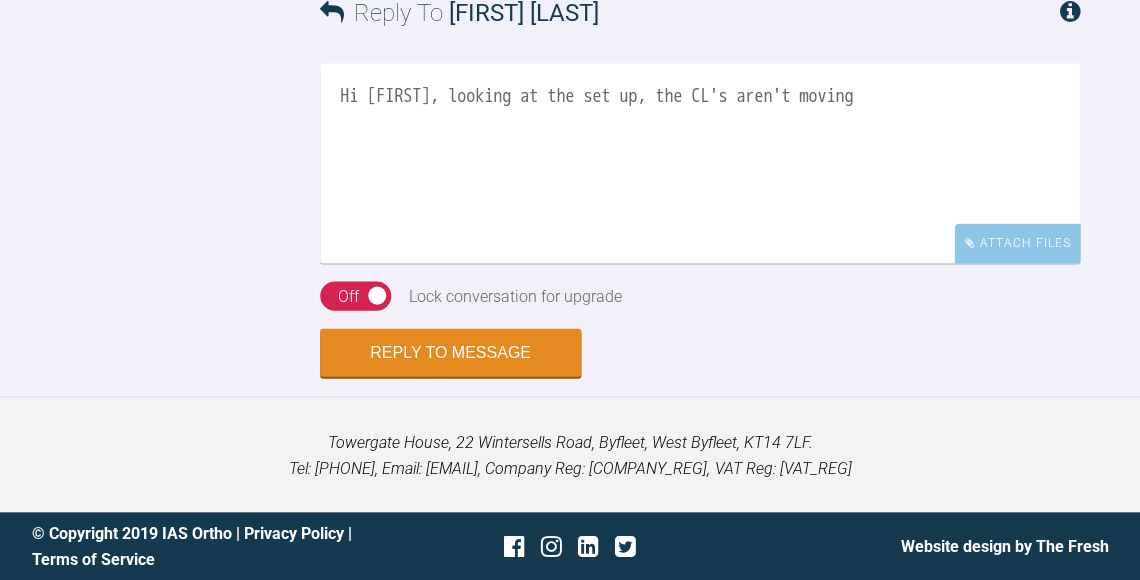 click on "Hi [FIRST], looking at the set up, the CL's aren't moving" at bounding box center [700, 163] 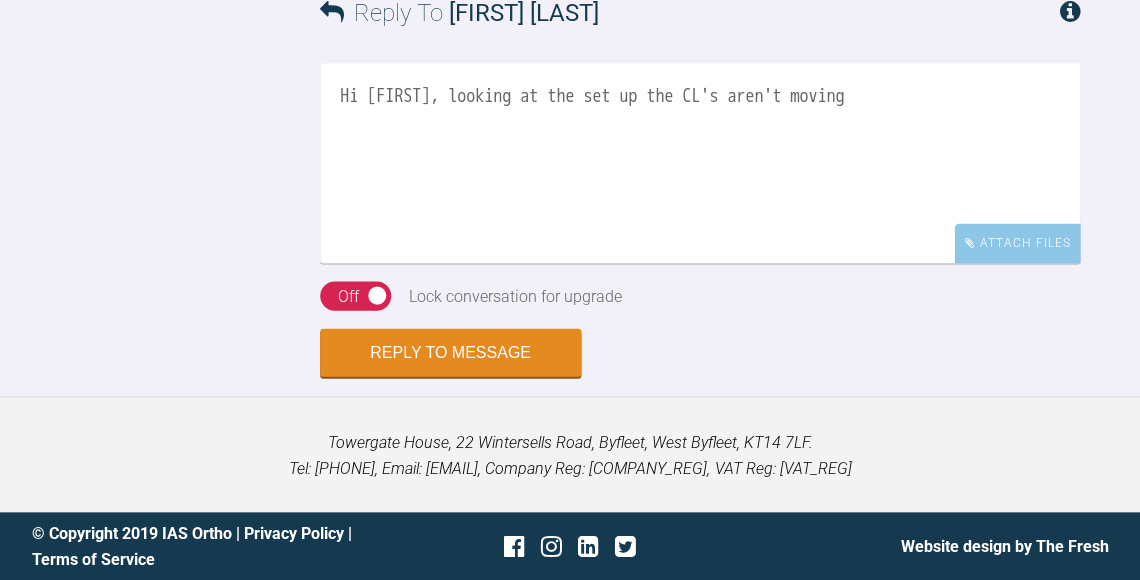 click on "Hi [FIRST], looking at the set up the CL's aren't moving" at bounding box center [700, 163] 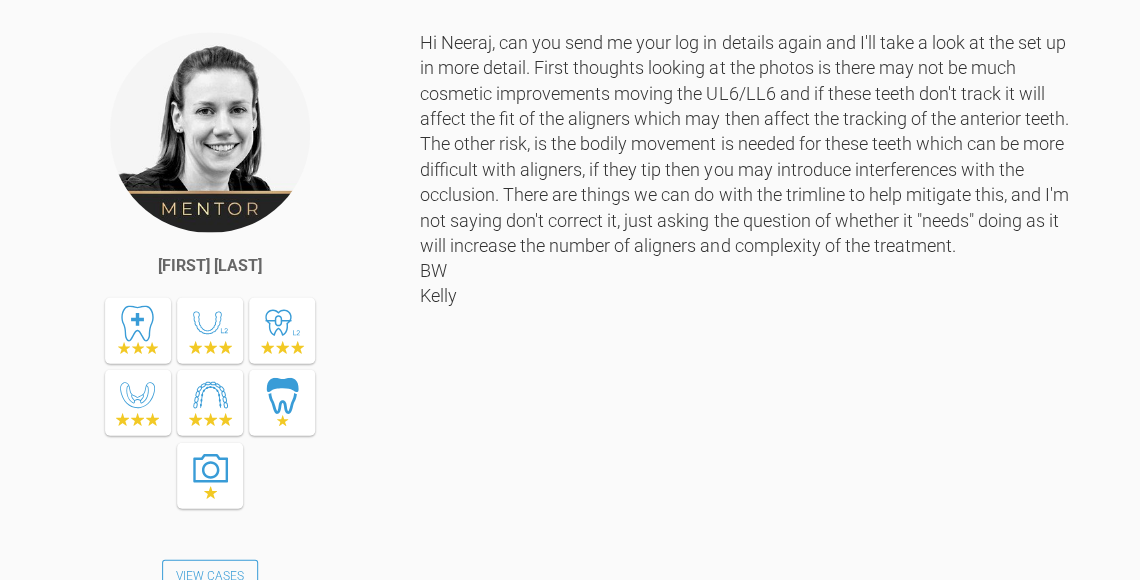 scroll, scrollTop: 4817, scrollLeft: 0, axis: vertical 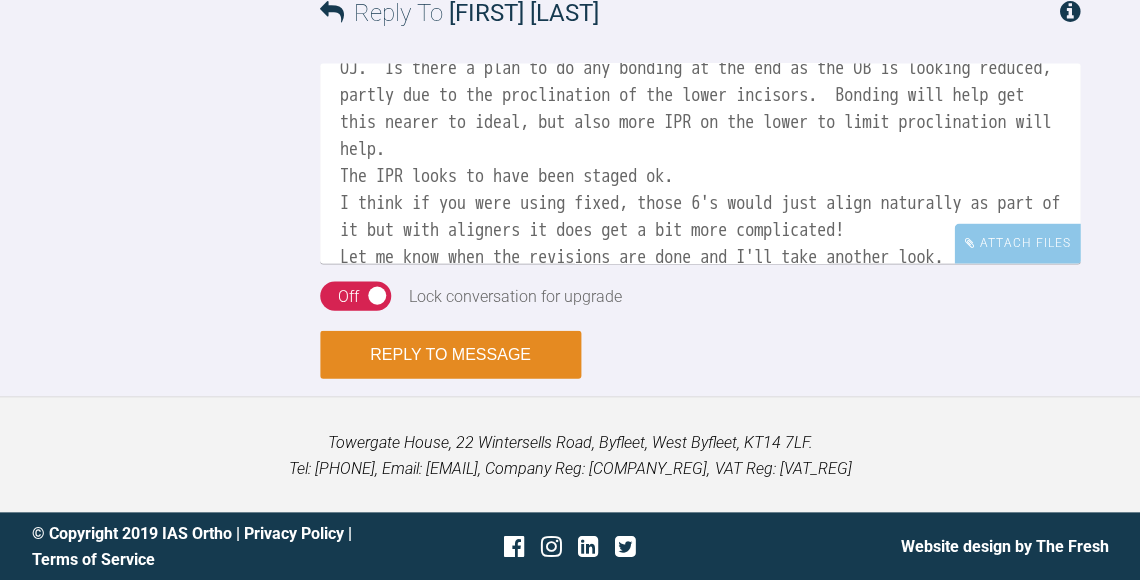 type on "Hi [NAME], looking at the set up the CL's aren't moving, the IPR is more on the left due to where the crowding is.  I would ask for some IPR between the lower centrals so that the black triangle can be made smaller and to give a bit more OJ.  Is there a plan to do any bonding at the end as the OB is looking reduced, partly due to the proclination of the lower incisors.  Bonding will help get this nearer to ideal, but also more IPR on the lower to limit proclination will help.
The IPR looks to have been staged ok.
I think if you were using fixed, those 6's would just align naturally as part of it but with aligners it does get a bit more complicated!
Let me know when the revisions are done and I'll take another look.
BW
[NAME]" 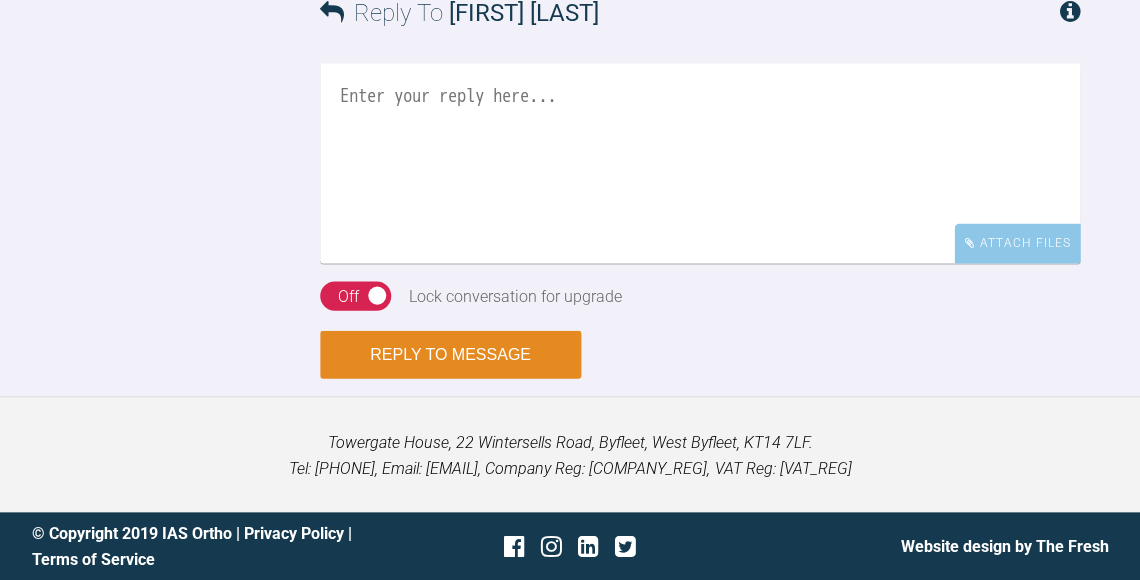 scroll, scrollTop: 0, scrollLeft: 0, axis: both 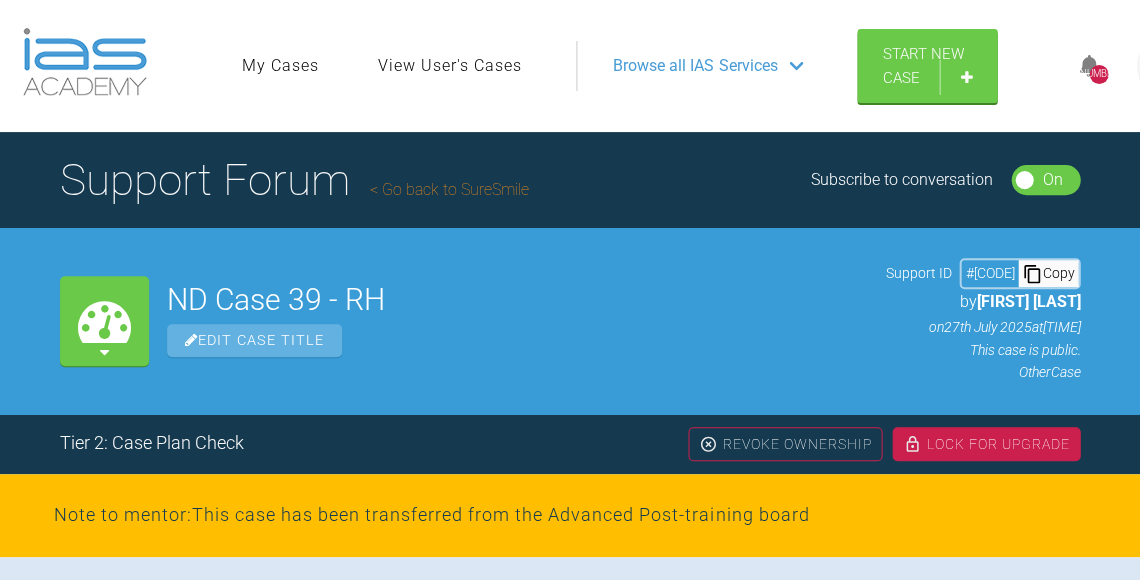click on "Go back to SureSmile" at bounding box center [449, 189] 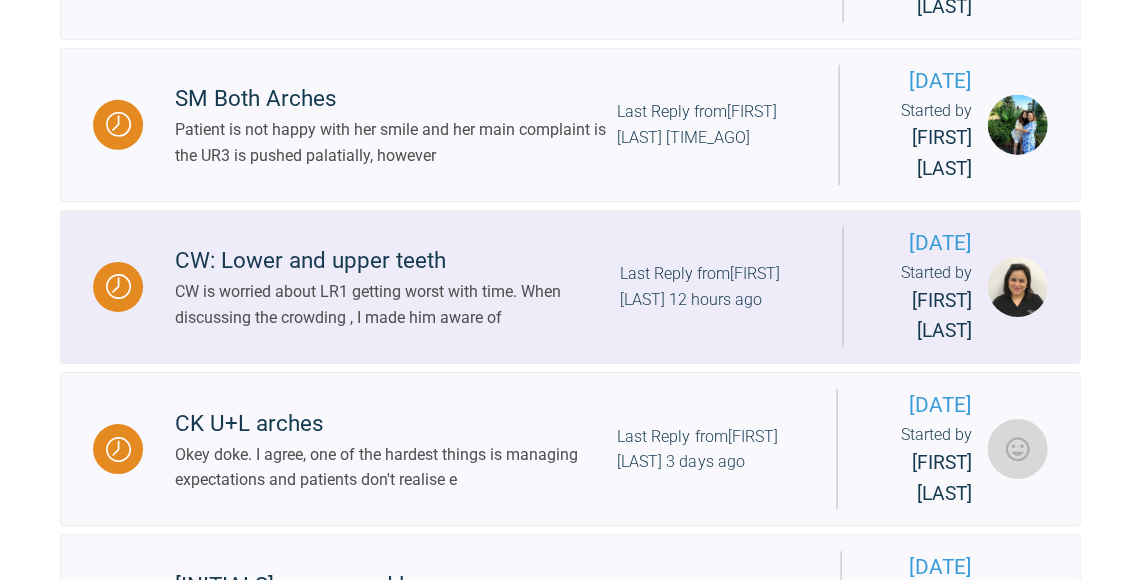 scroll, scrollTop: 1096, scrollLeft: 0, axis: vertical 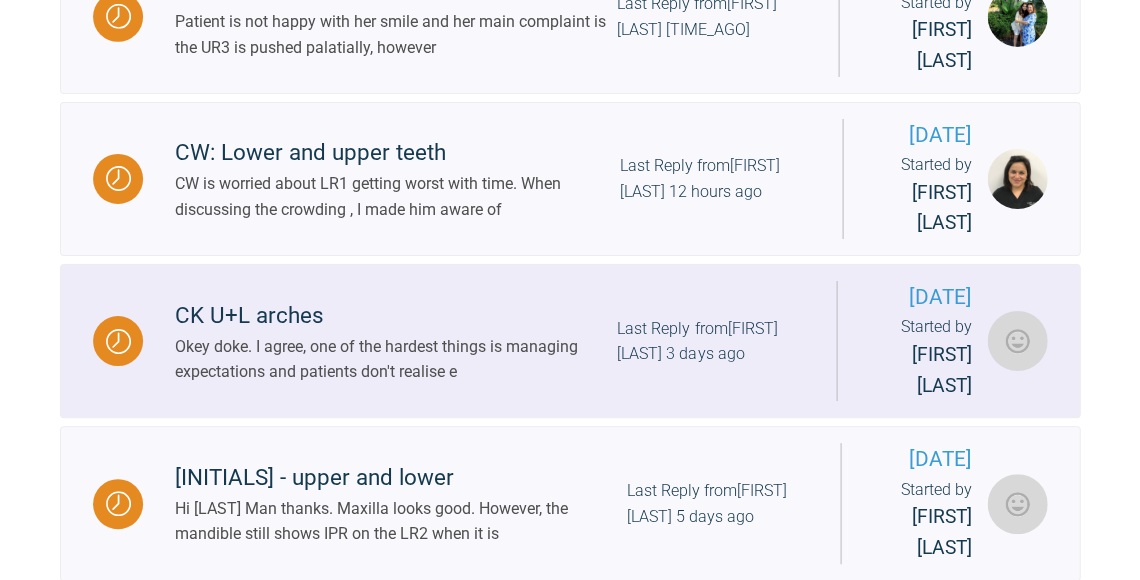 click on "Okey doke.  I agree, one of the hardest things is managing expectations and patients don't realise e" at bounding box center (396, 359) 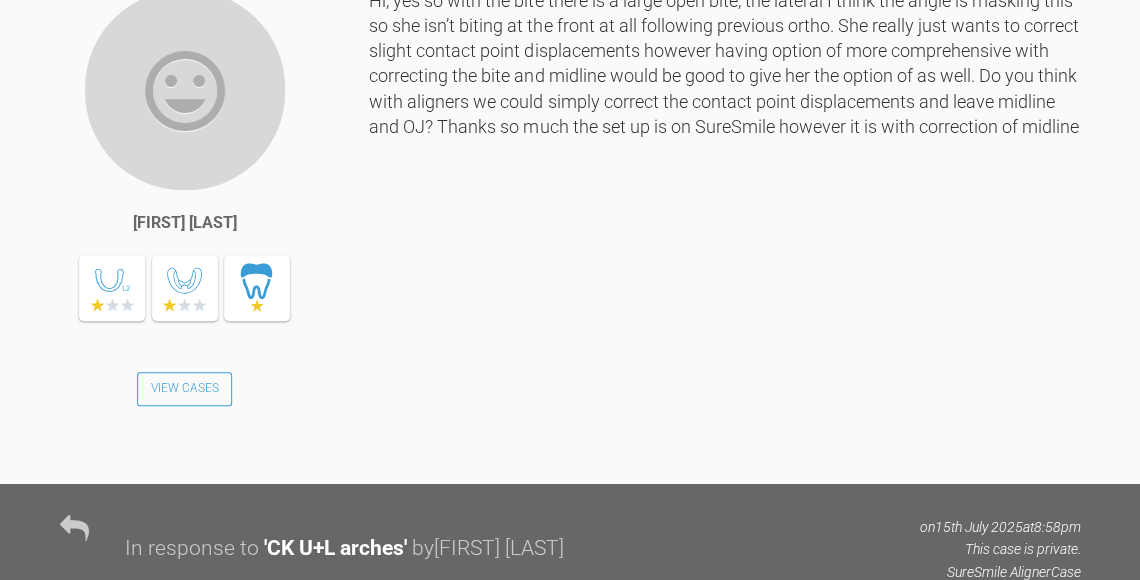 scroll, scrollTop: 2303, scrollLeft: 0, axis: vertical 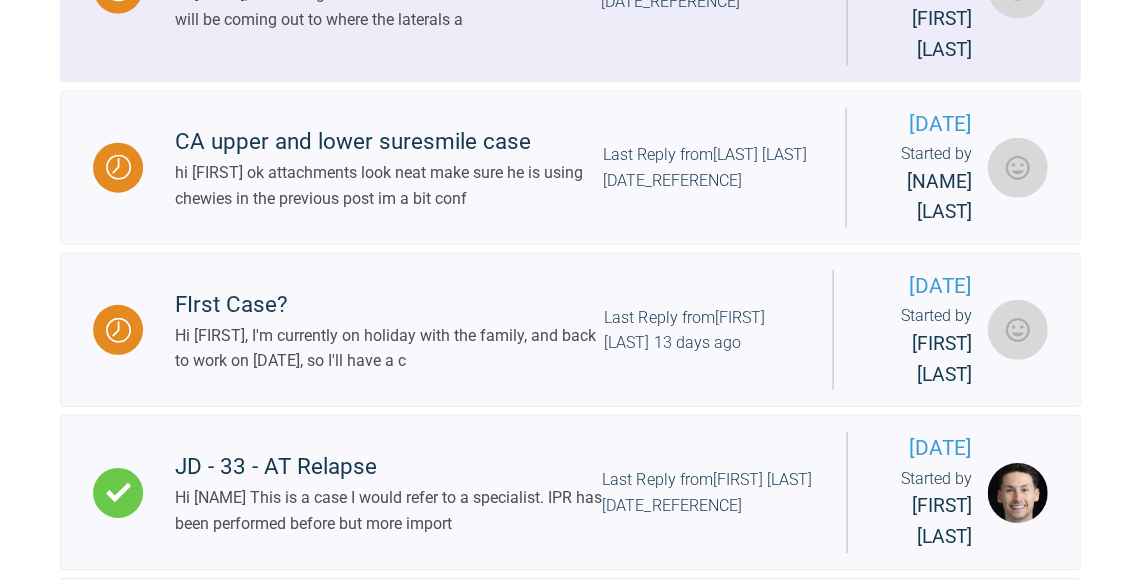 click on "Hi [FIRST], ok as long as she understands that her centrals will be coming out to where the laterals a" at bounding box center [387, 6] 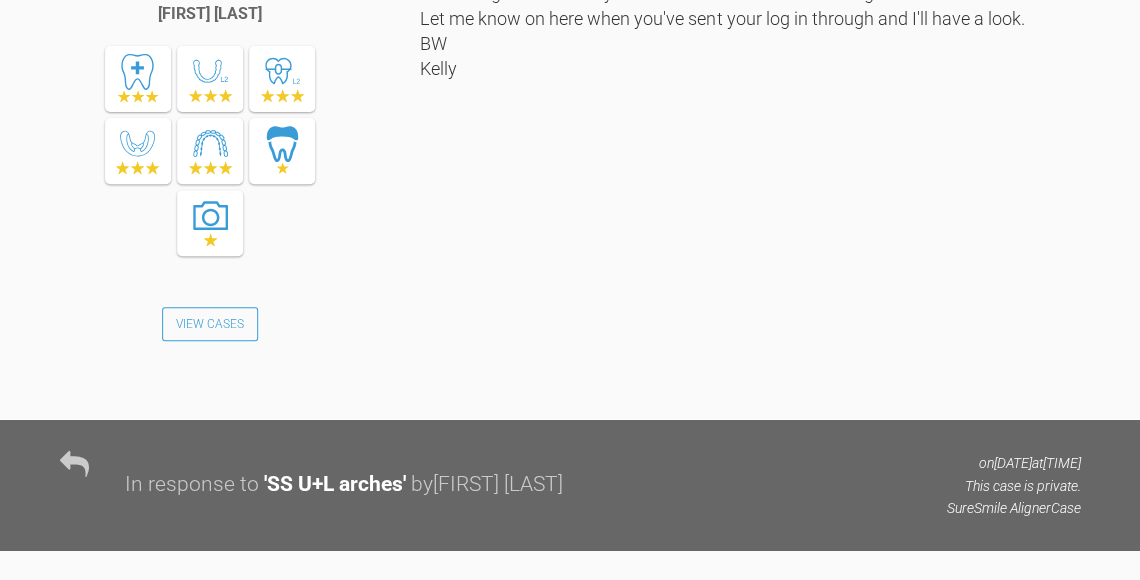 scroll, scrollTop: 3539, scrollLeft: 0, axis: vertical 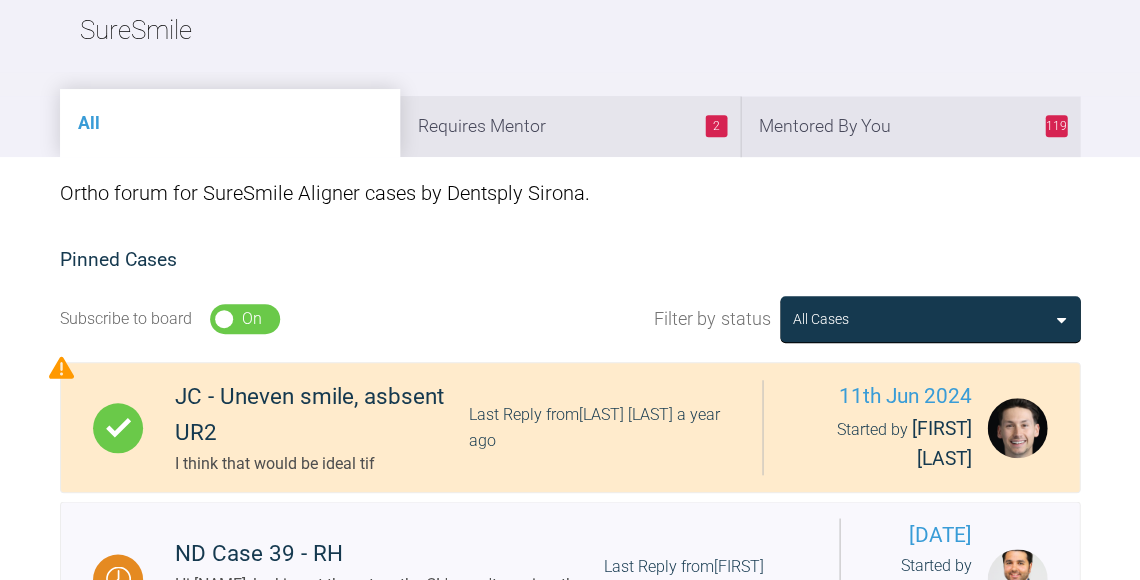 click on "All Cases" at bounding box center (820, 319) 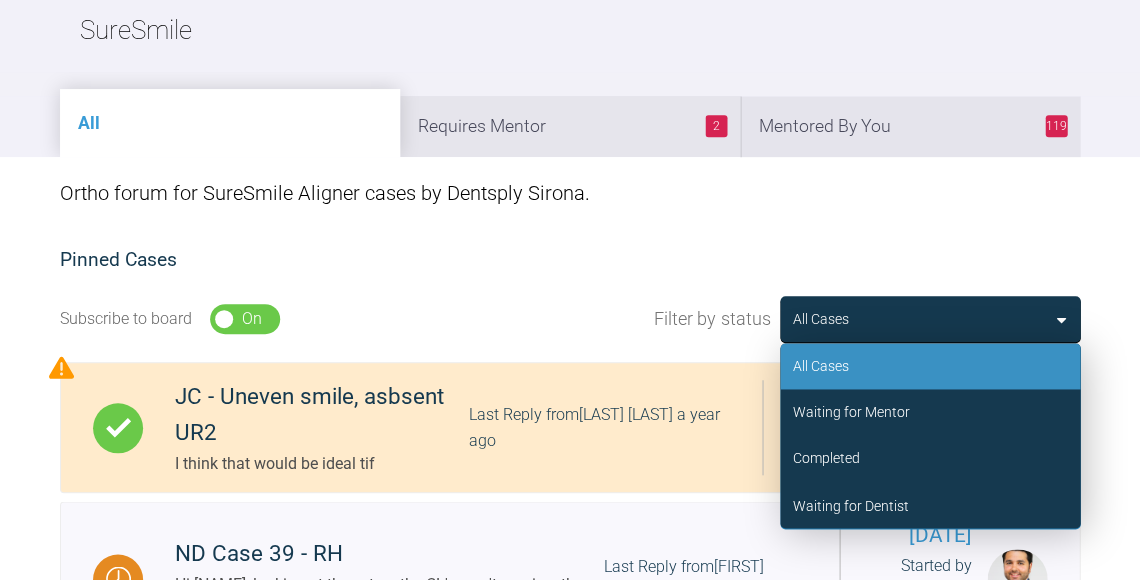 click on "Subscribe to board On Off Filter by status All Cases All Cases Waiting for Mentor Completed Waiting for Dentist" at bounding box center [570, 319] 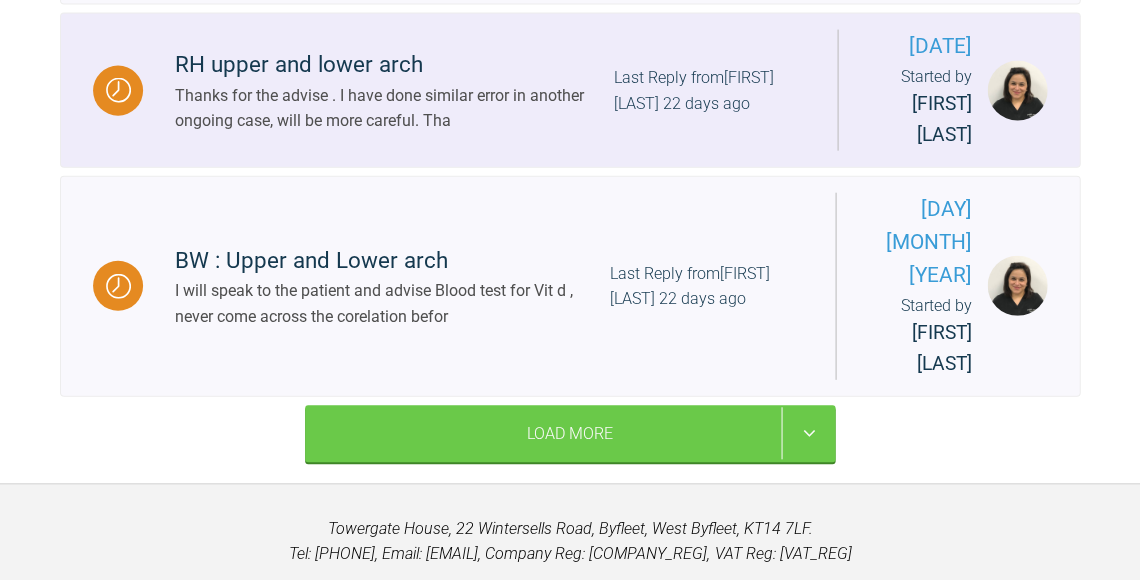click on "Last Reply from [NAME] [NAME] 22 days ago" at bounding box center [709, 90] 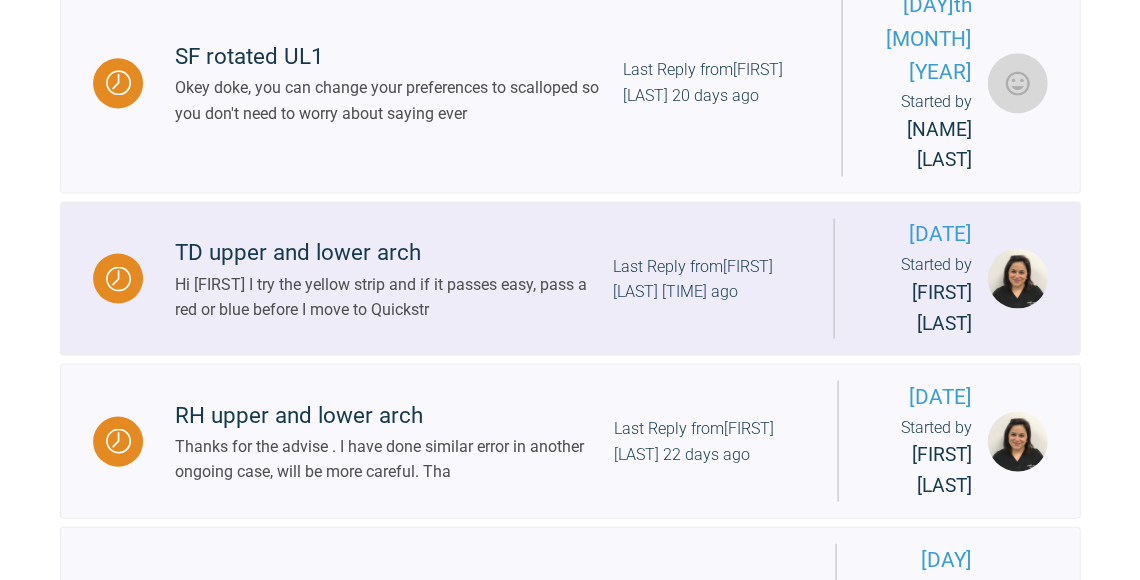scroll, scrollTop: 3296, scrollLeft: 0, axis: vertical 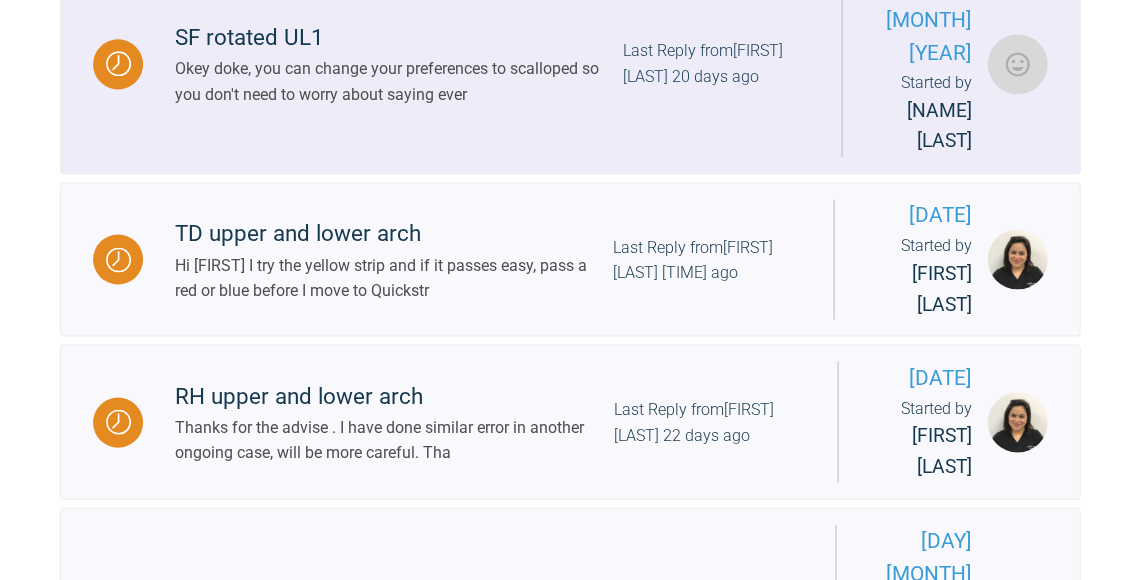 click on "SF rotated UL1 Okey doke, you can change your preferences to scalloped so you don't need to worry about saying ever Last Reply from  [NAME]   [TIME_AGO]" at bounding box center [492, 63] 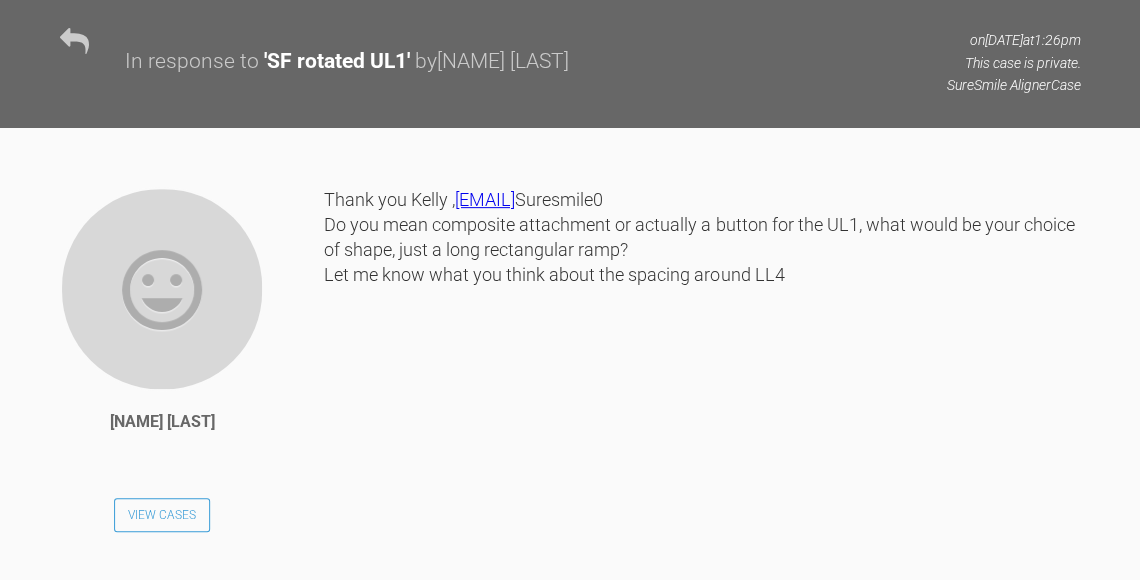 scroll, scrollTop: 2536, scrollLeft: 0, axis: vertical 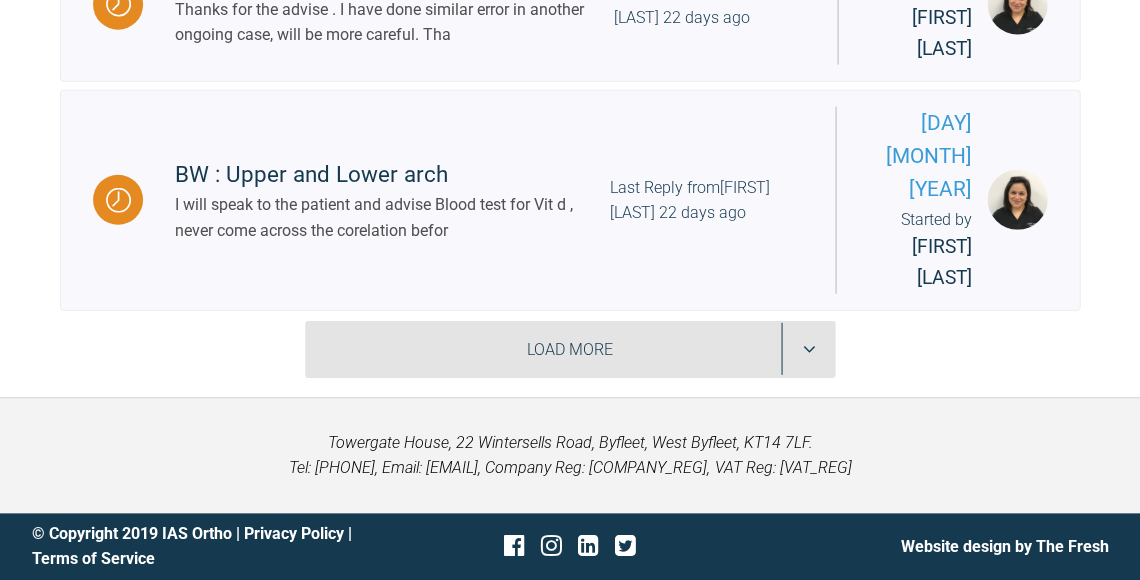 click on "Load More" at bounding box center (570, 350) 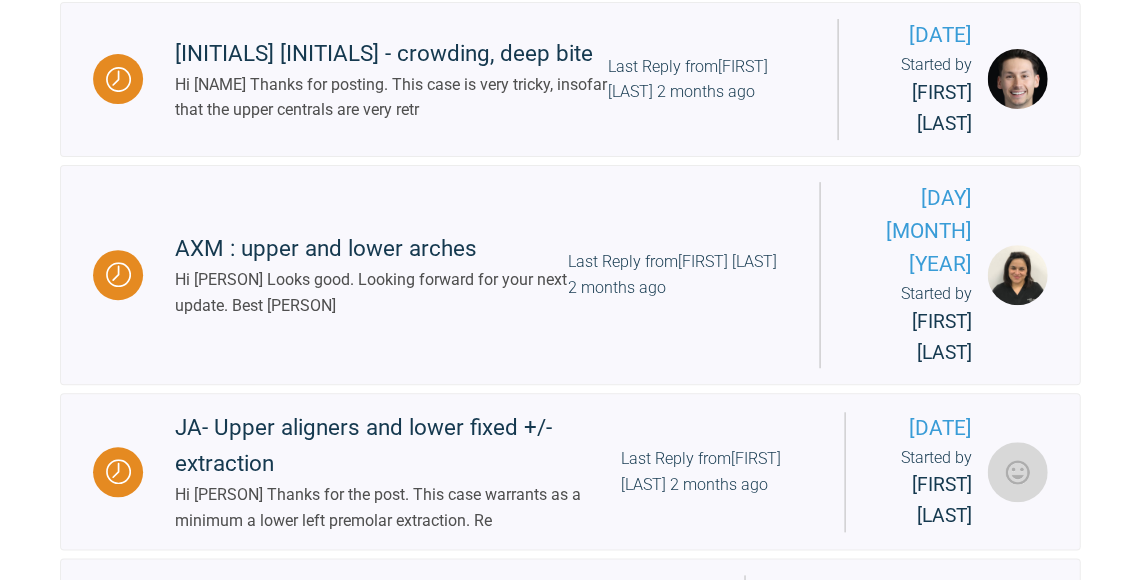 scroll, scrollTop: 5938, scrollLeft: 0, axis: vertical 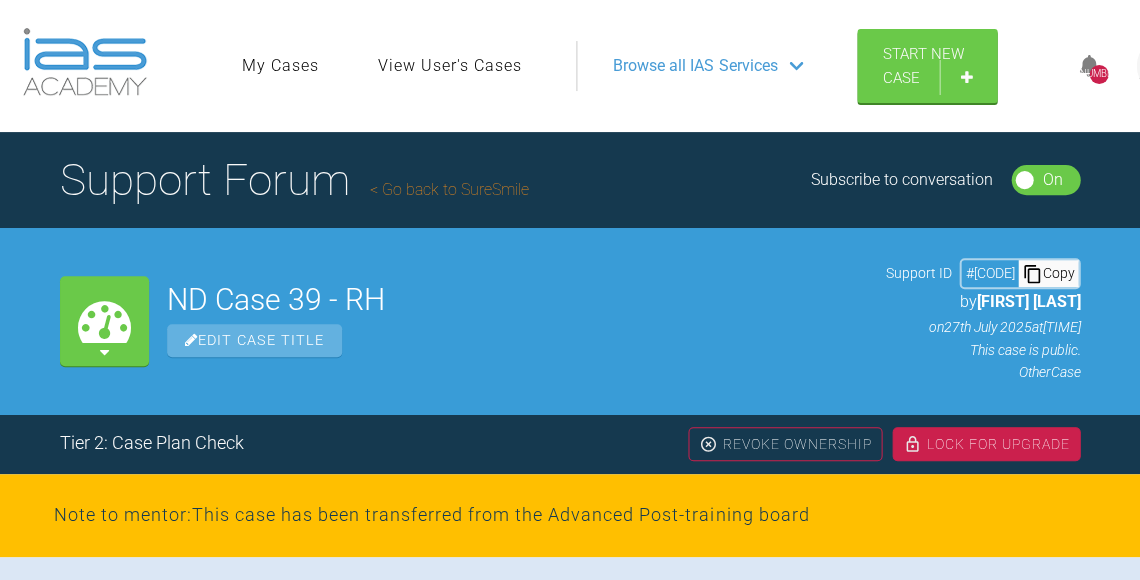 click on "Go back to SureSmile" at bounding box center (449, 189) 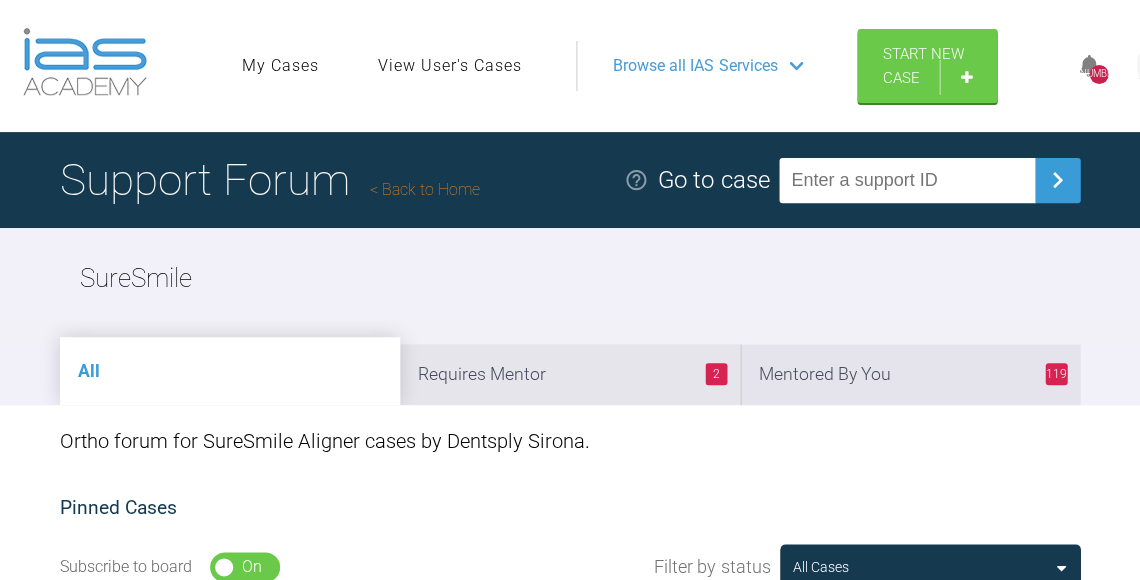 click on "Back to Home" at bounding box center [425, 189] 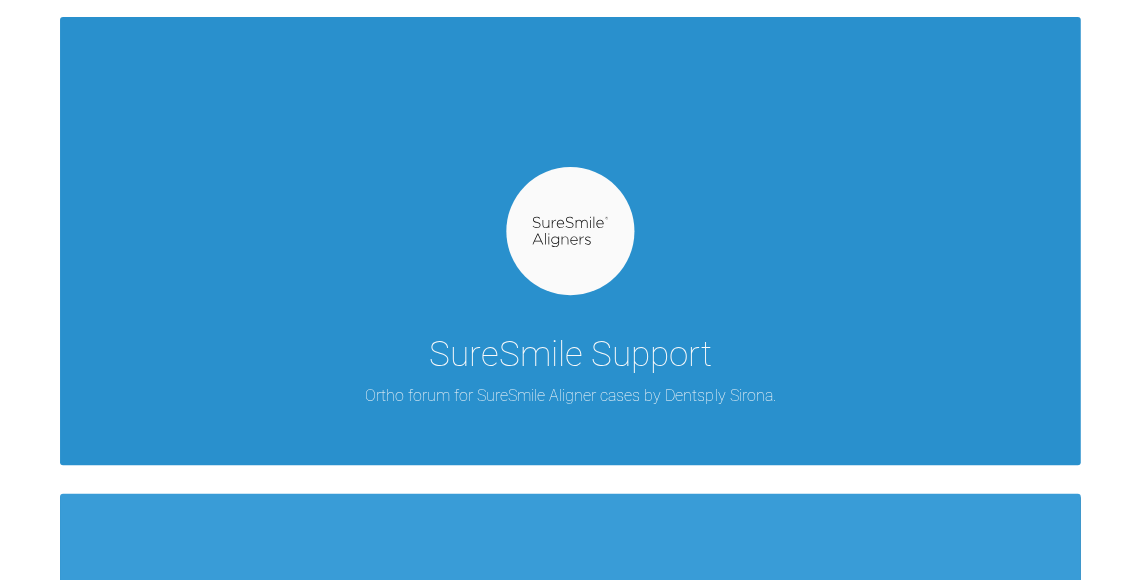 click on "SureSmile Support" at bounding box center (570, 355) 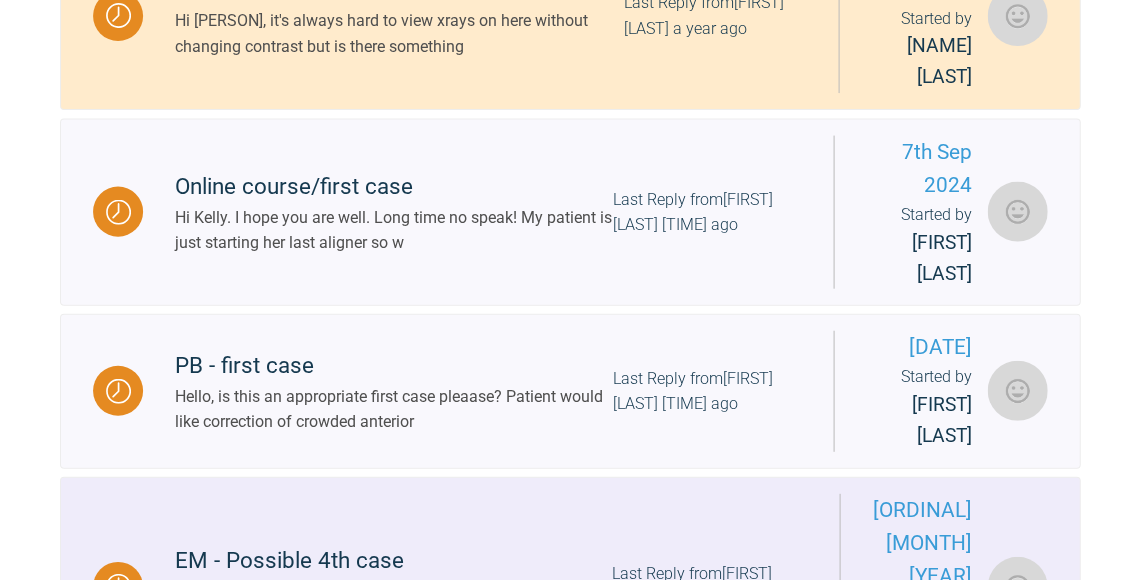 scroll, scrollTop: 693, scrollLeft: 0, axis: vertical 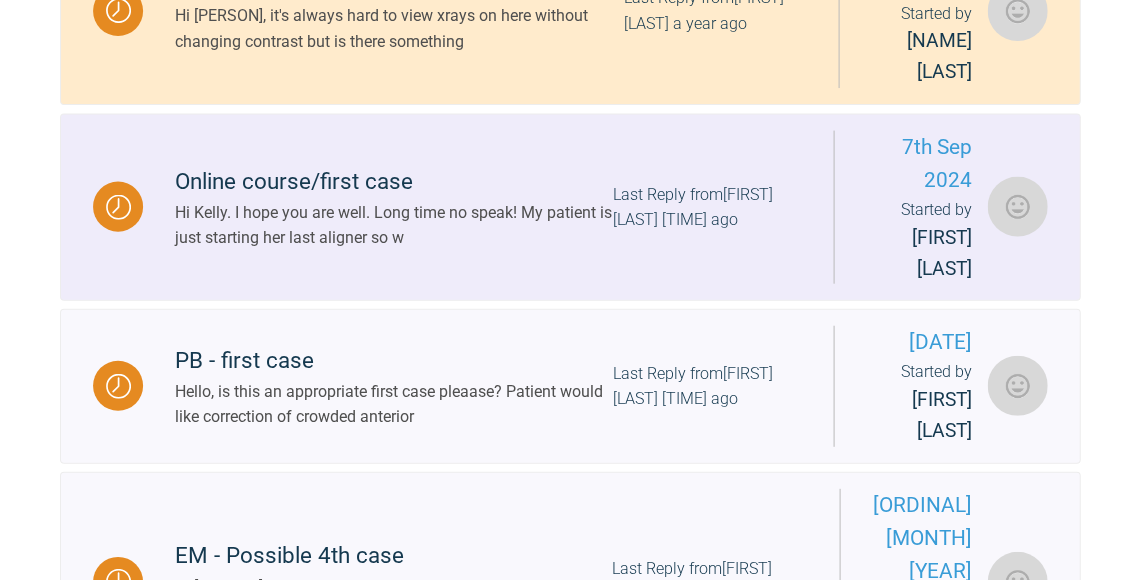 click on "Online course/first case Hi [NAME]. I hope you are well. Long time no speak!
My patient is just starting her last aligner so w Last Reply from [NAME] [TIME_REFERENCE]" at bounding box center [488, 206] 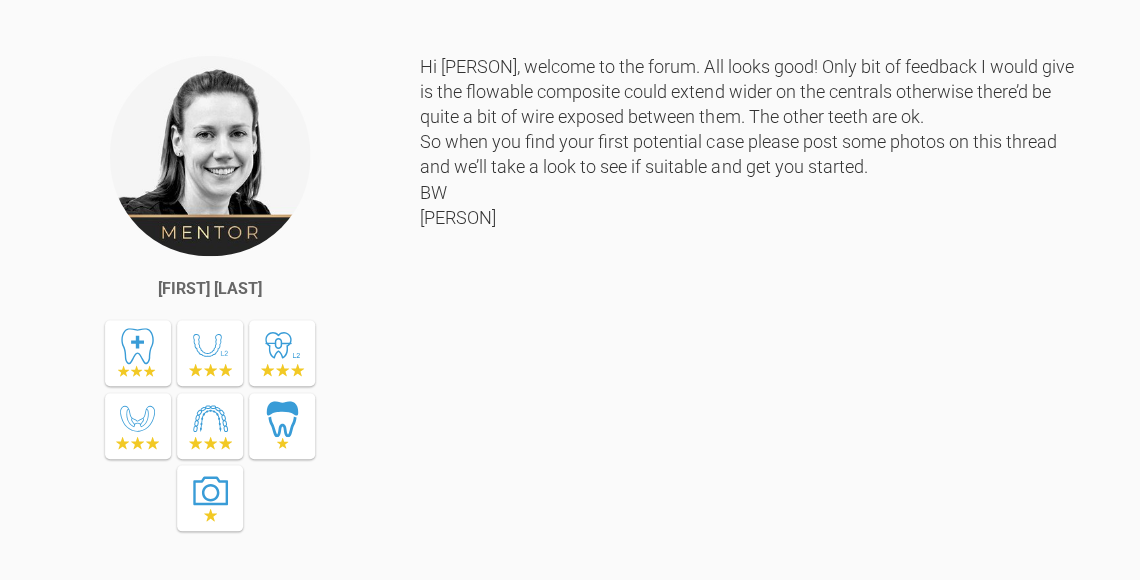 scroll, scrollTop: 1115, scrollLeft: 0, axis: vertical 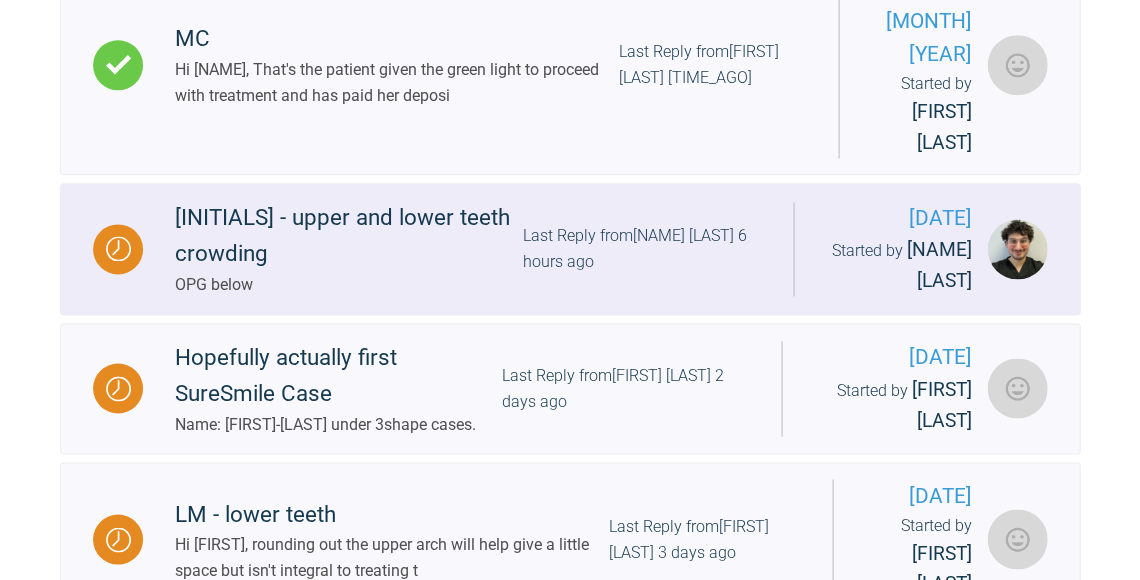 click on "BB - upper and lower teeth crowding" at bounding box center (348, 236) 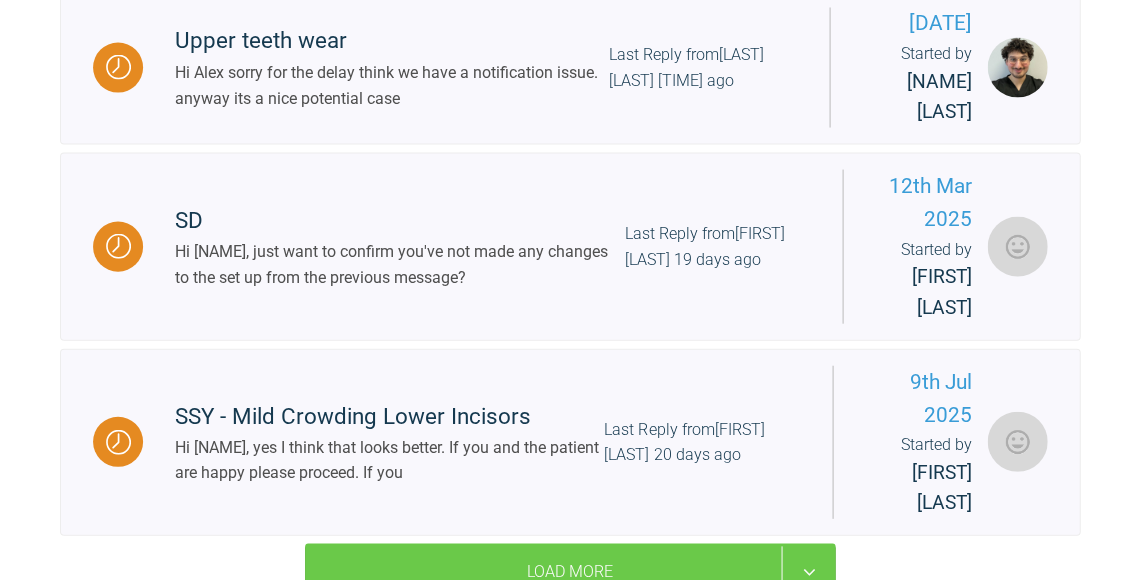 scroll, scrollTop: 3518, scrollLeft: 0, axis: vertical 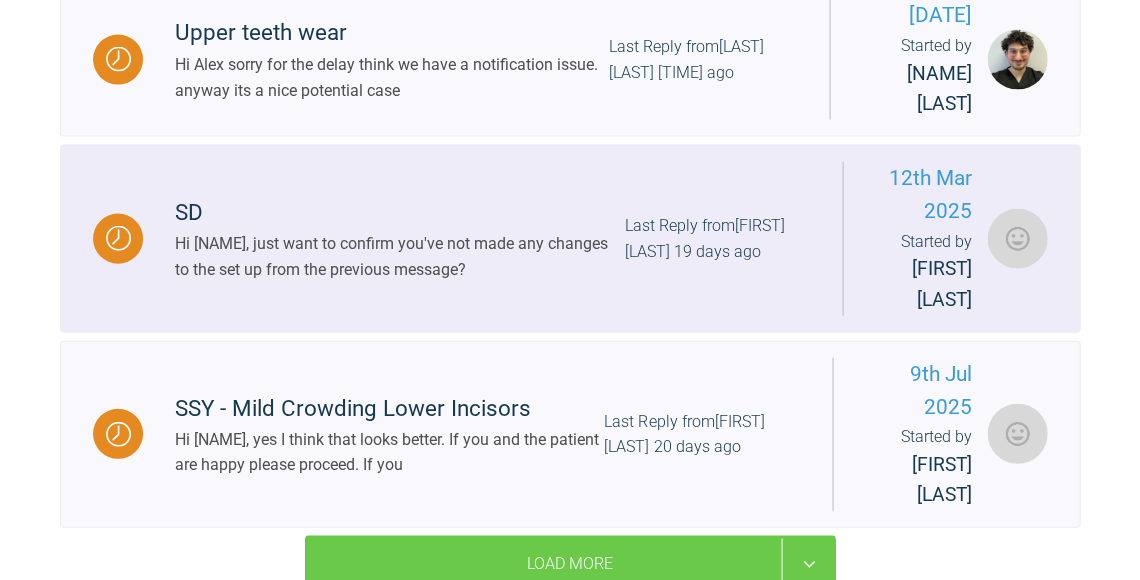 click on "Hi Naomi, just want to confirm you've not made any changes to the set up from the previous message?" at bounding box center (400, 255) 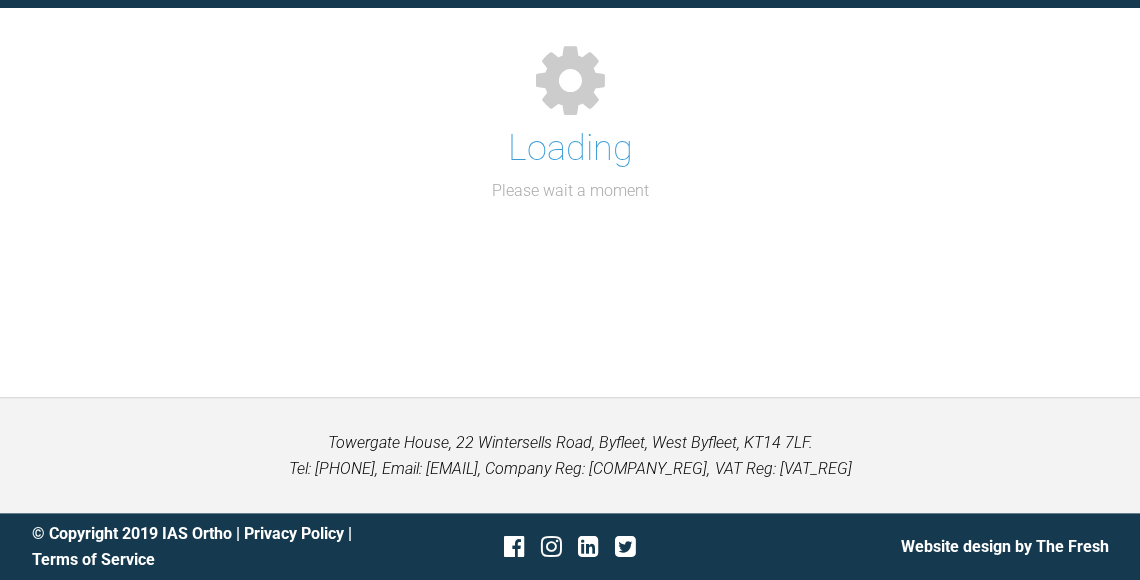scroll, scrollTop: 220, scrollLeft: 0, axis: vertical 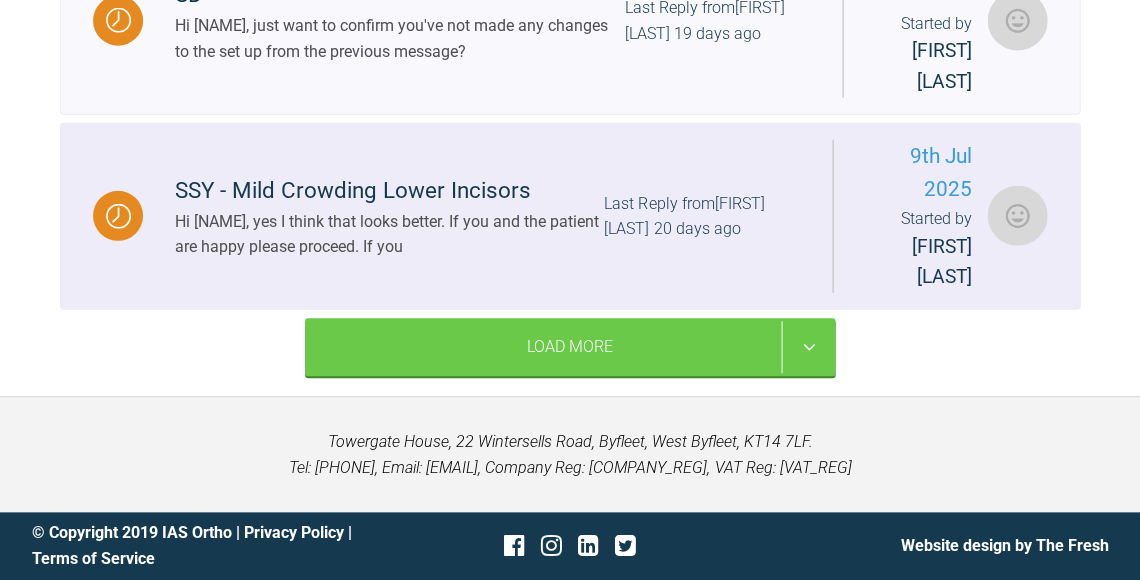 click on "Hi Ricardo, yes I think that looks better.  If you and the patient are happy please proceed.  If you" at bounding box center [389, 234] 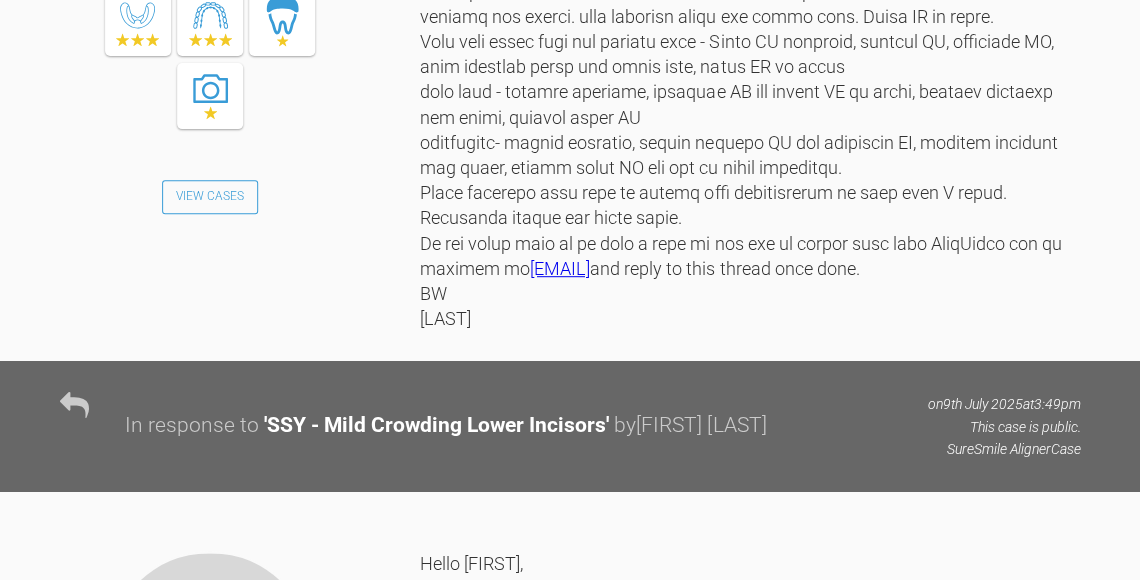 scroll, scrollTop: 2432, scrollLeft: 0, axis: vertical 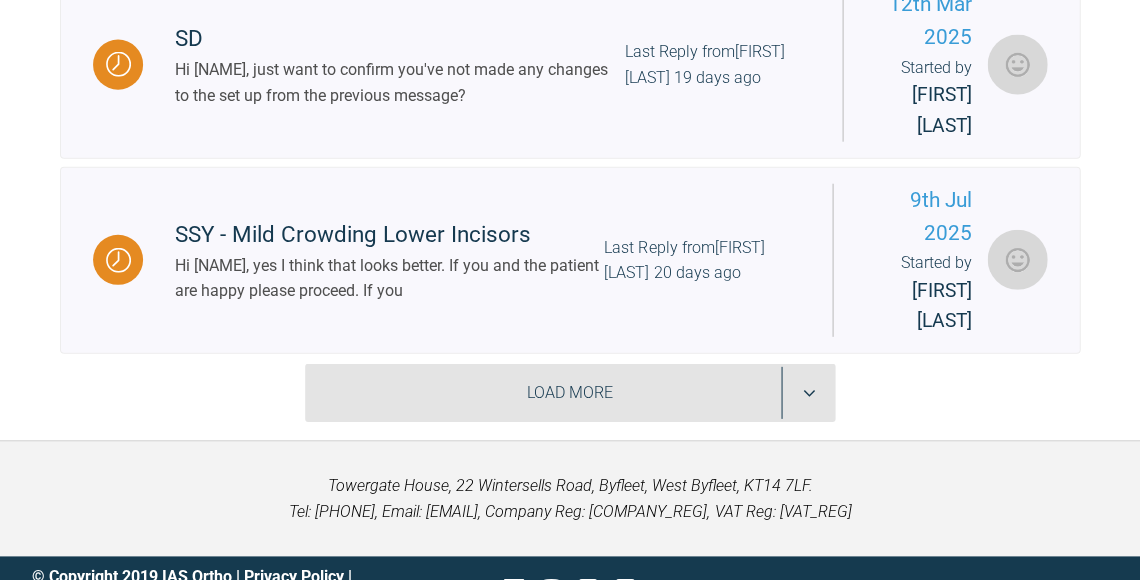 click on "Load More" at bounding box center (570, 393) 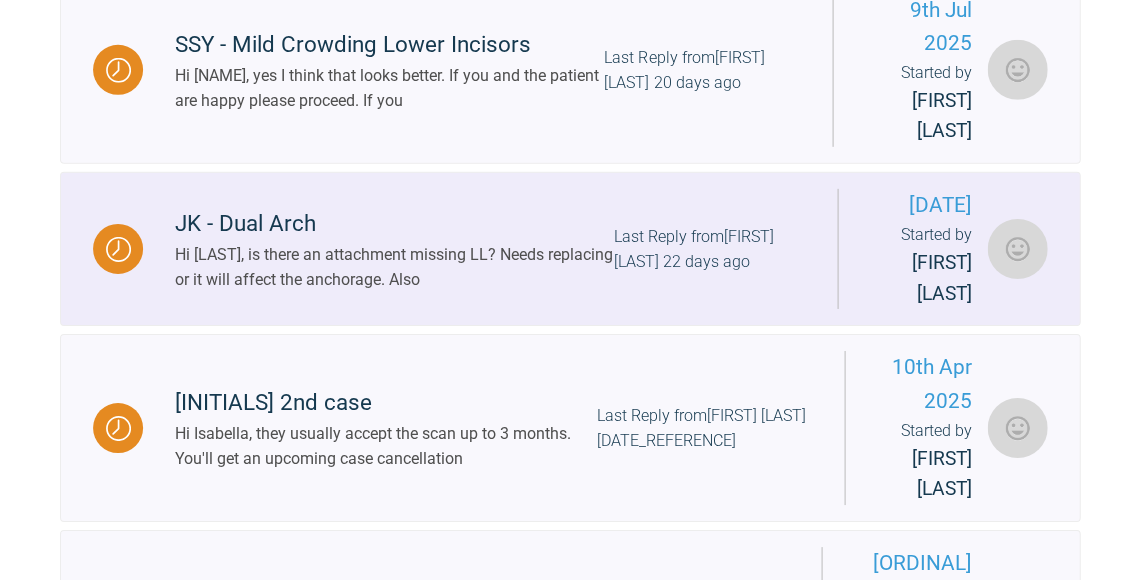 scroll, scrollTop: 3883, scrollLeft: 0, axis: vertical 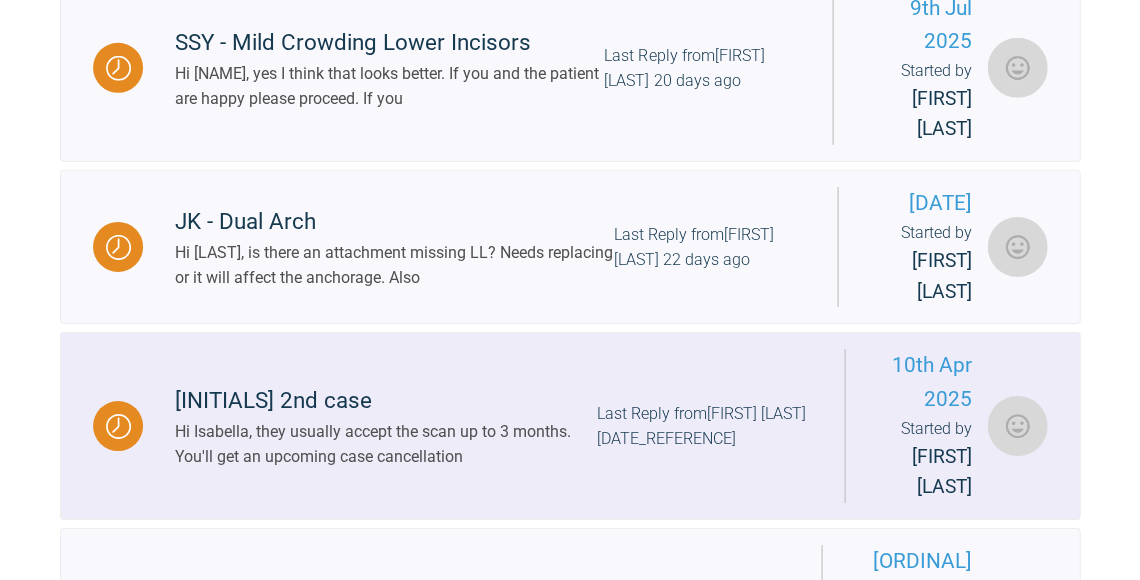 click on "JR 2nd case" at bounding box center [385, 401] 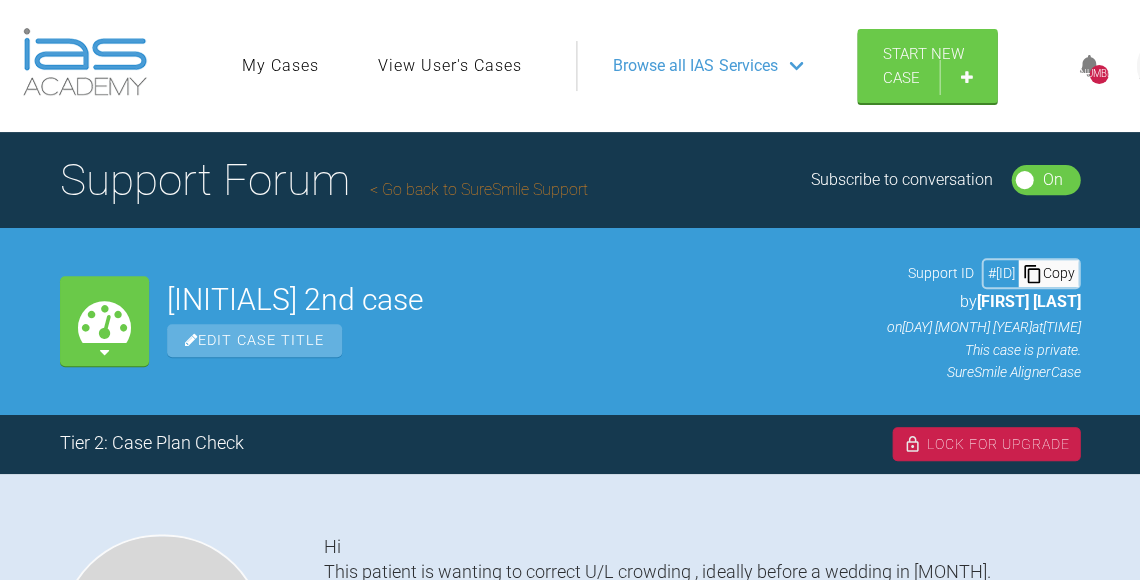 scroll, scrollTop: 0, scrollLeft: 0, axis: both 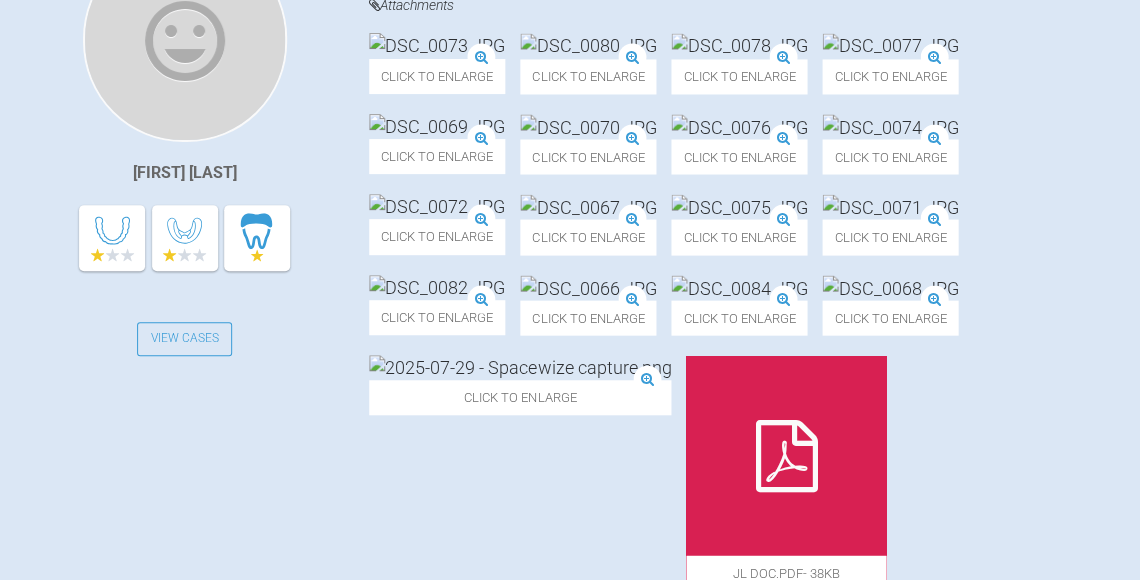 click at bounding box center [588, 126] 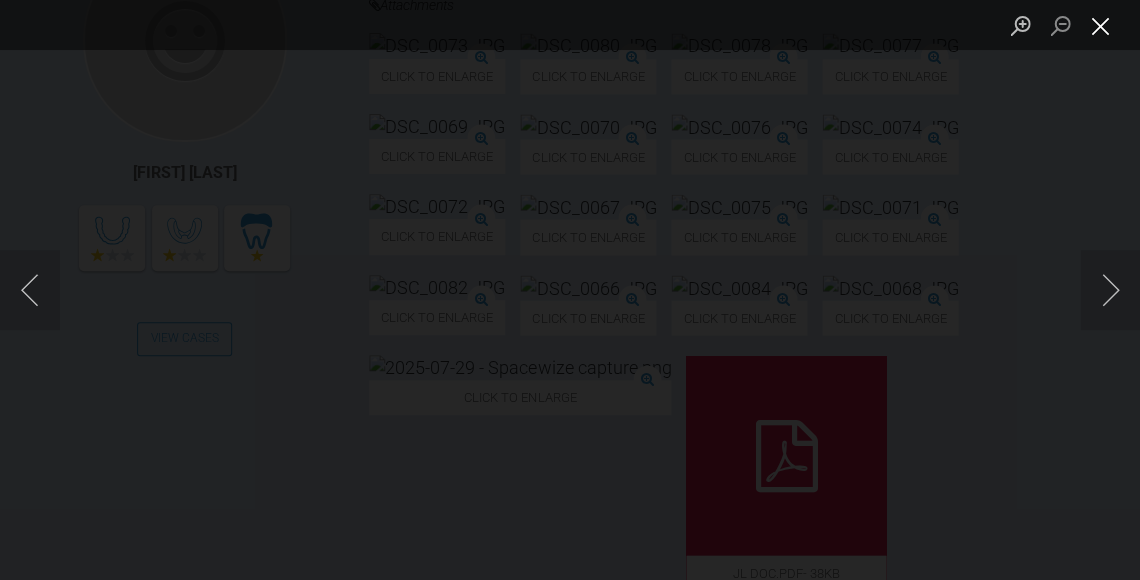 click at bounding box center [1100, 25] 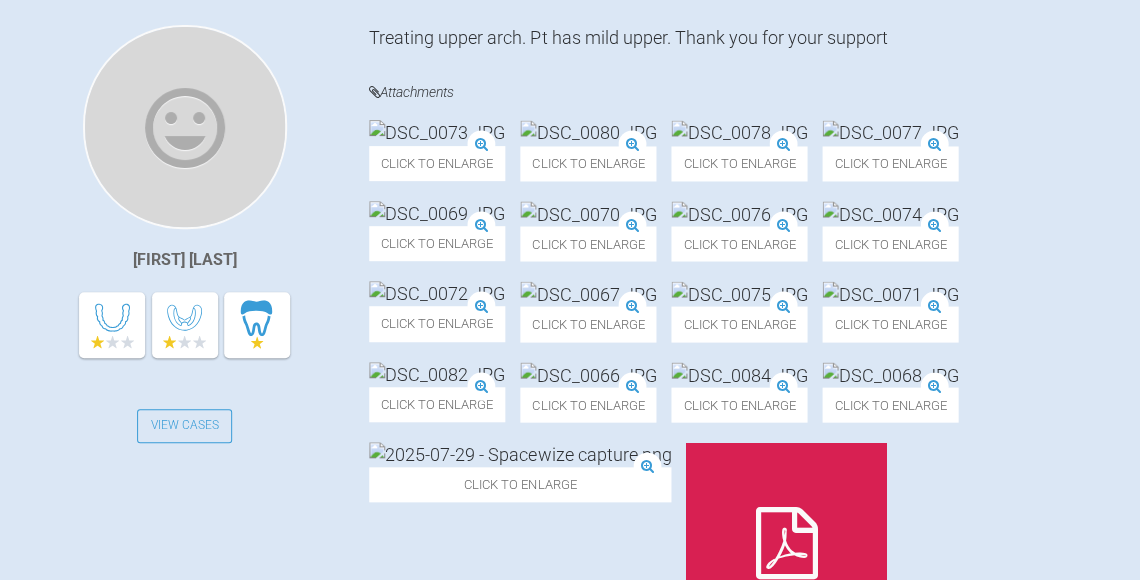 scroll, scrollTop: 511, scrollLeft: 0, axis: vertical 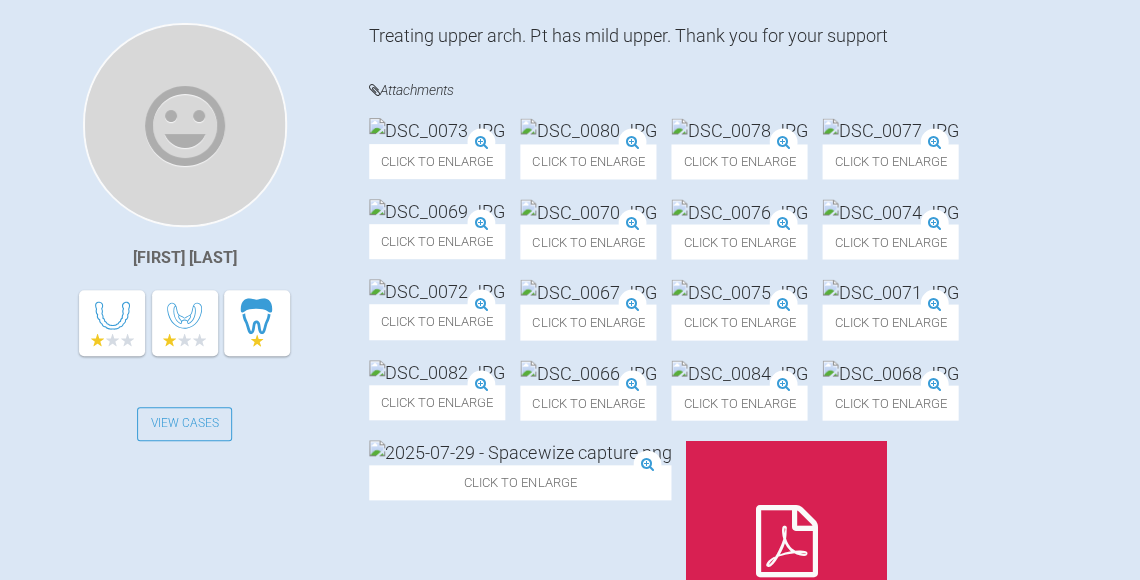 click at bounding box center [588, 211] 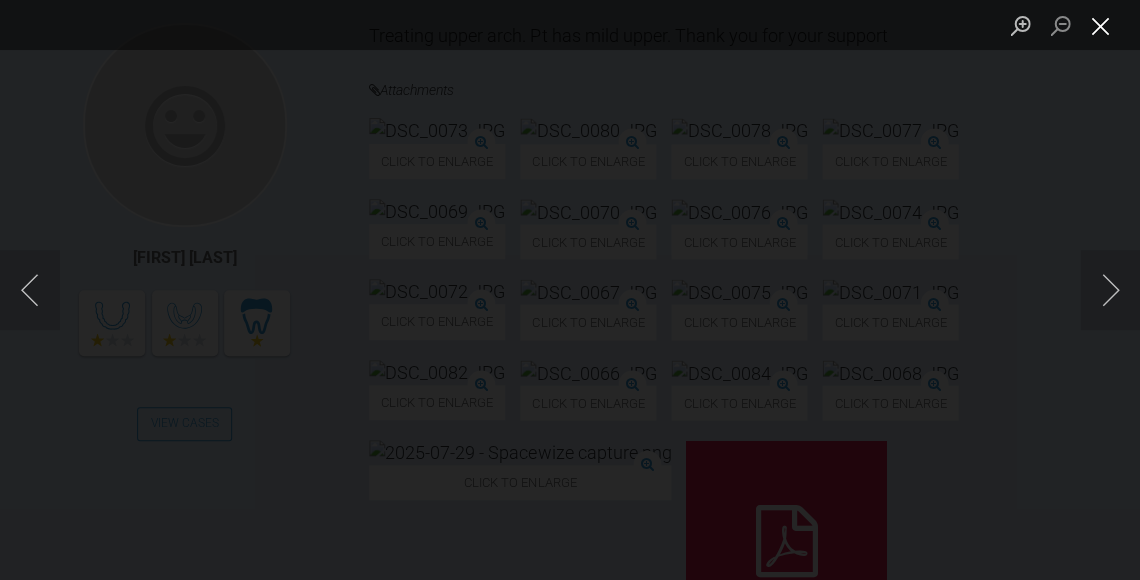 click at bounding box center [1100, 25] 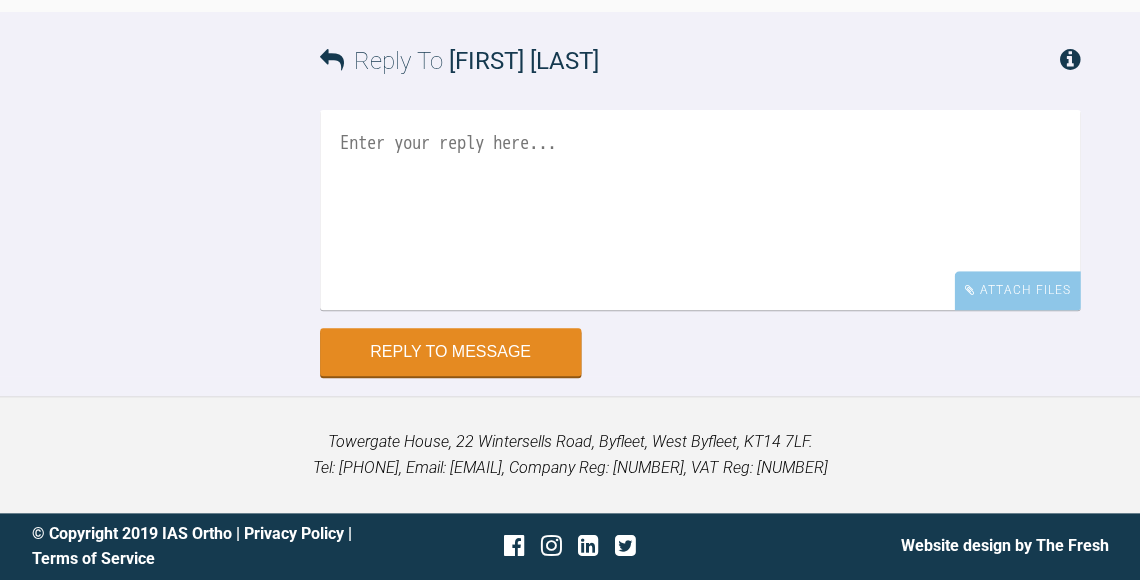 scroll, scrollTop: 6037, scrollLeft: 0, axis: vertical 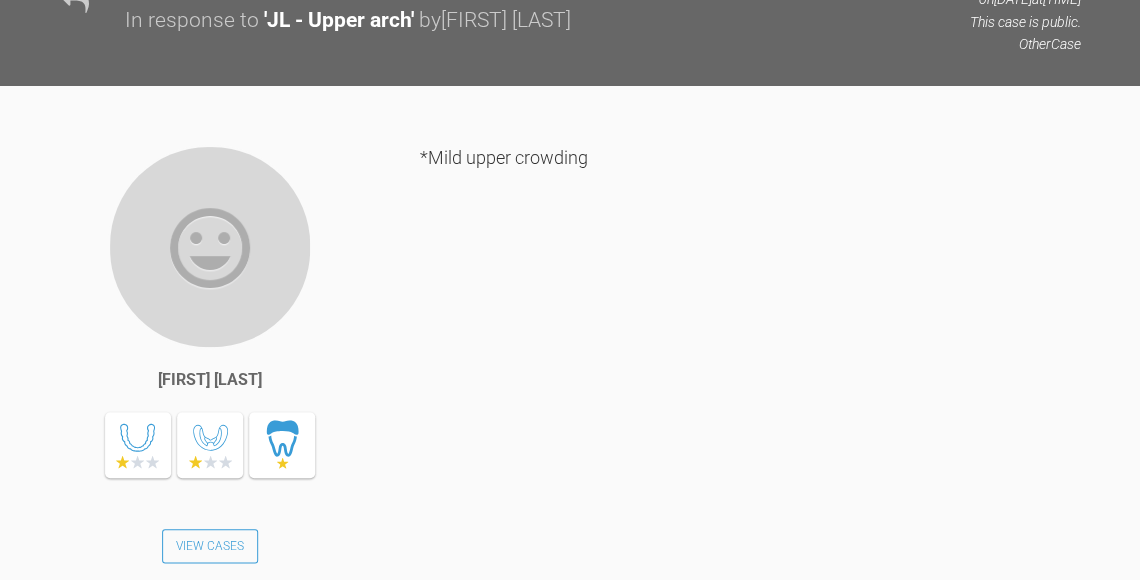 click at bounding box center [520, -314] 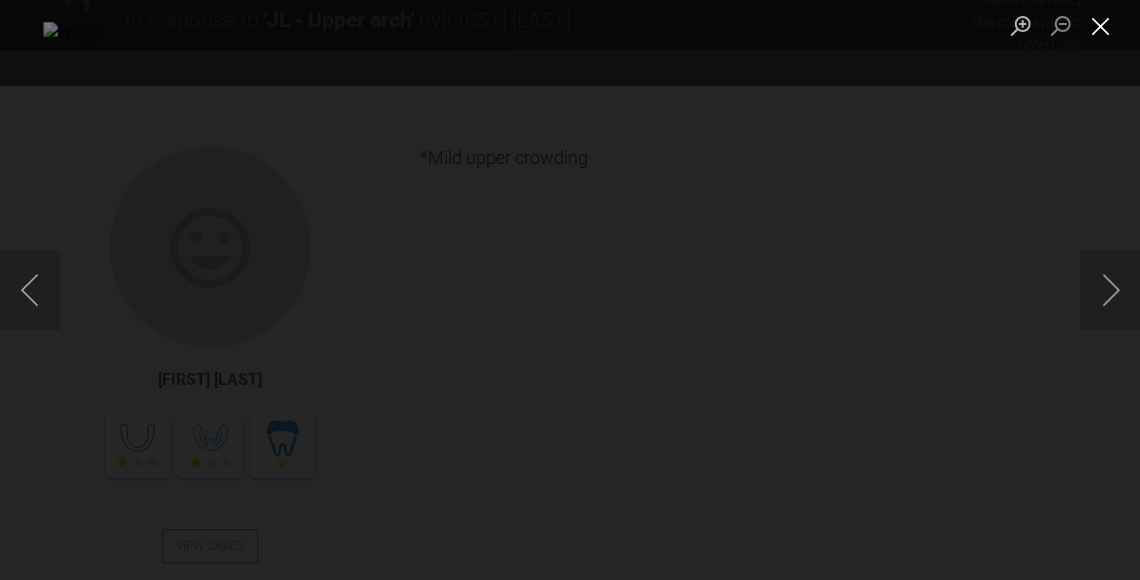 click at bounding box center (1100, 25) 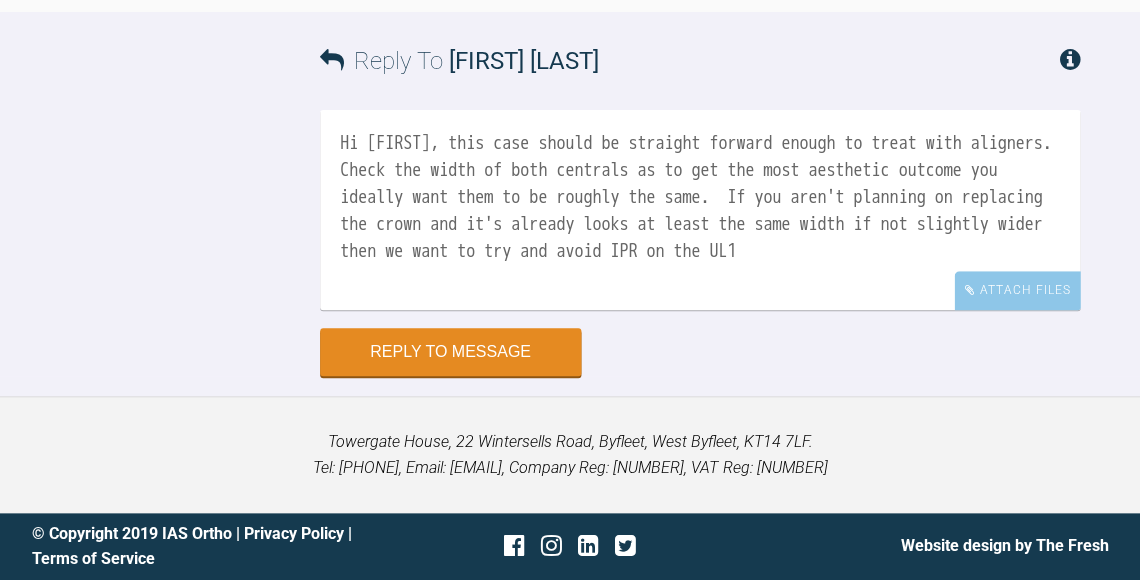 scroll, scrollTop: 6380, scrollLeft: 0, axis: vertical 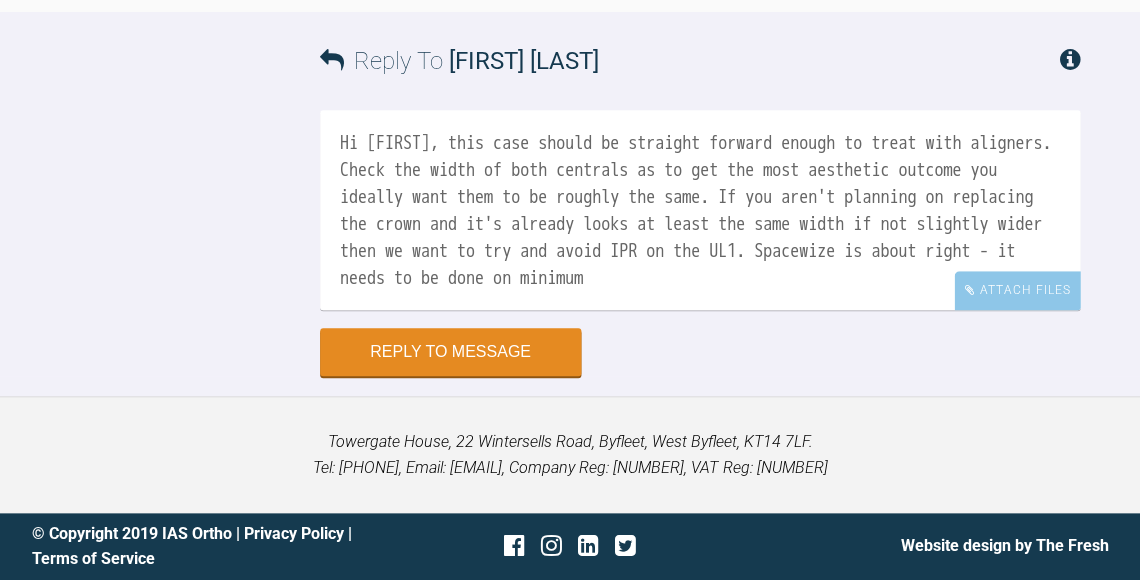 click on "Hi [FIRST], this case should be straight forward enough to treat with aligners. Check the width of both centrals as to get the most aesthetic outcome you ideally want them to be roughly the same. If you aren't planning on replacing the crown and it's already looks at least the same width if not slightly wider then we want to try and avoid IPR on the UL1. Spacewize is about right - it needs to be done on minimum" at bounding box center [700, 210] 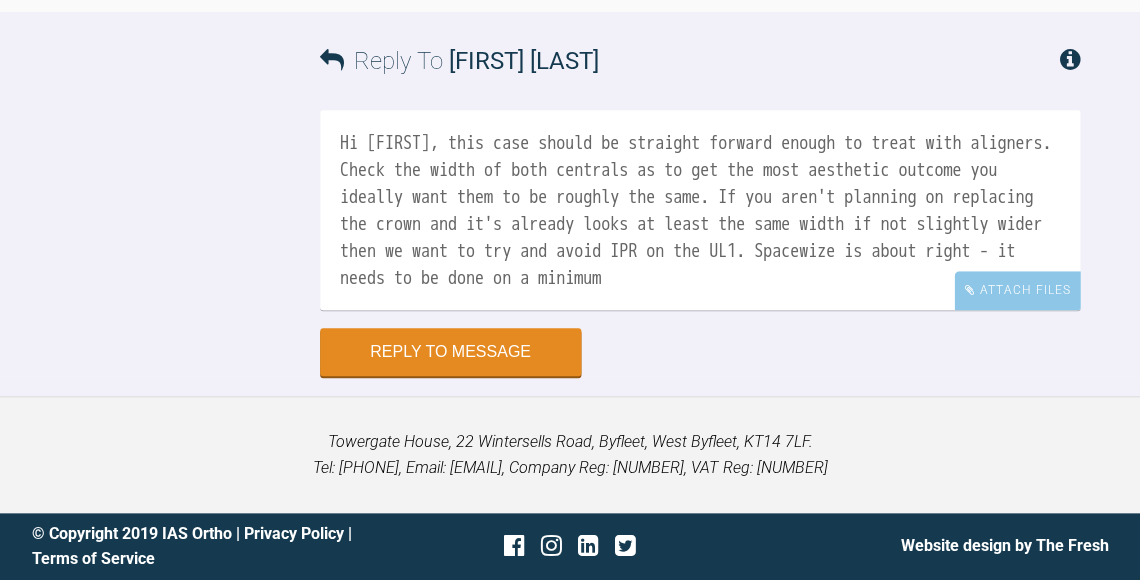 click on "Hi [FIRST], this case should be straight forward enough to treat with aligners. Check the width of both centrals as to get the most aesthetic outcome you ideally want them to be roughly the same. If you aren't planning on replacing the crown and it's already looks at least the same width if not slightly wider then we want to try and avoid IPR on the UL1. Spacewize is about right - it needs to be done on a minimum" at bounding box center [700, 210] 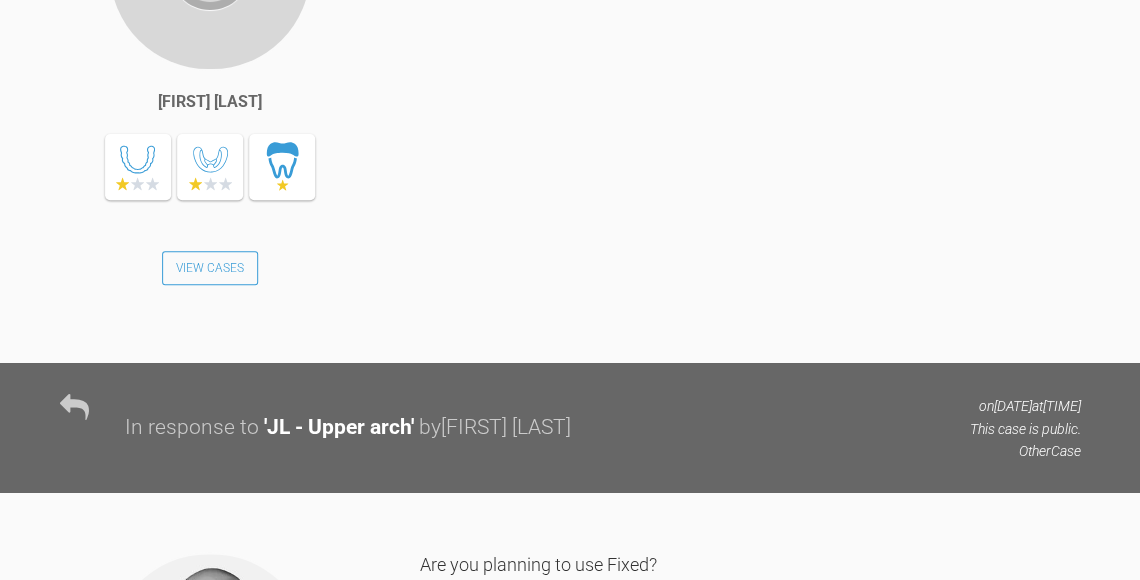 scroll, scrollTop: 1548, scrollLeft: 0, axis: vertical 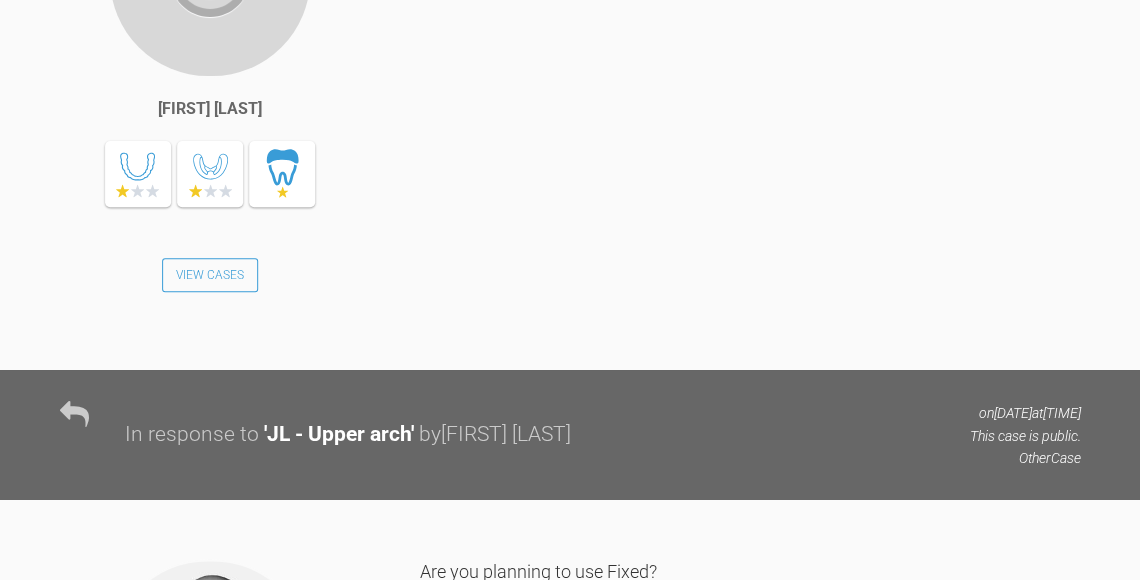click at bounding box center [786, -497] 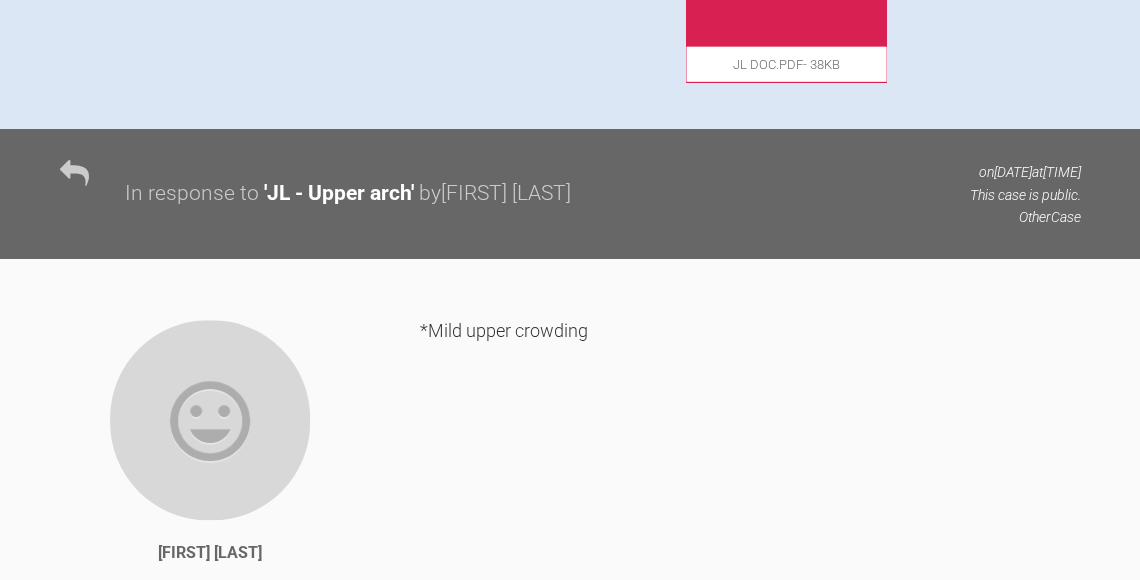 scroll, scrollTop: 1112, scrollLeft: 0, axis: vertical 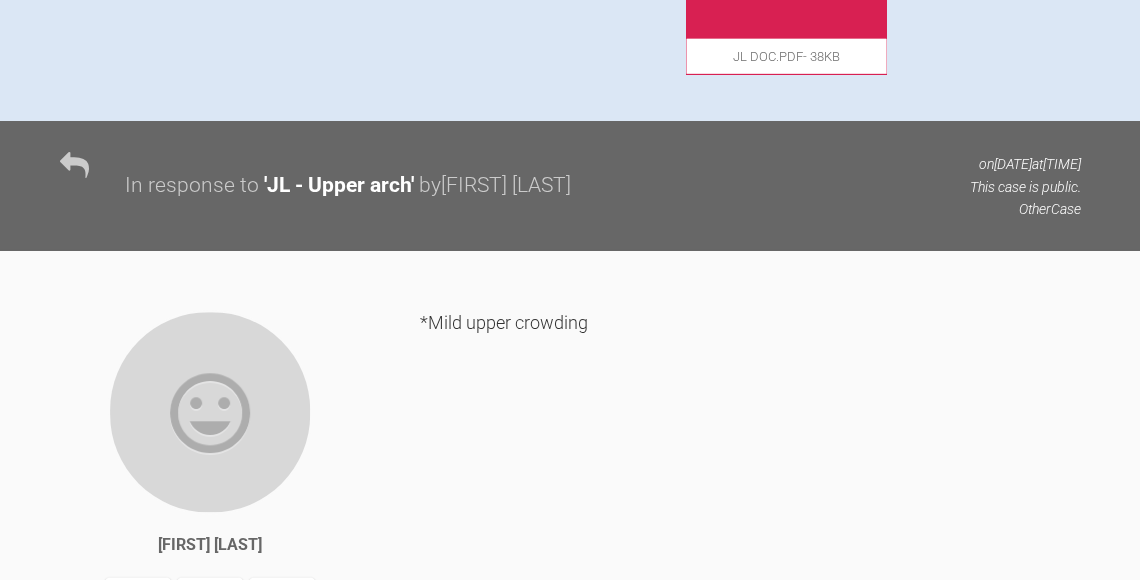 click at bounding box center (739, -229) 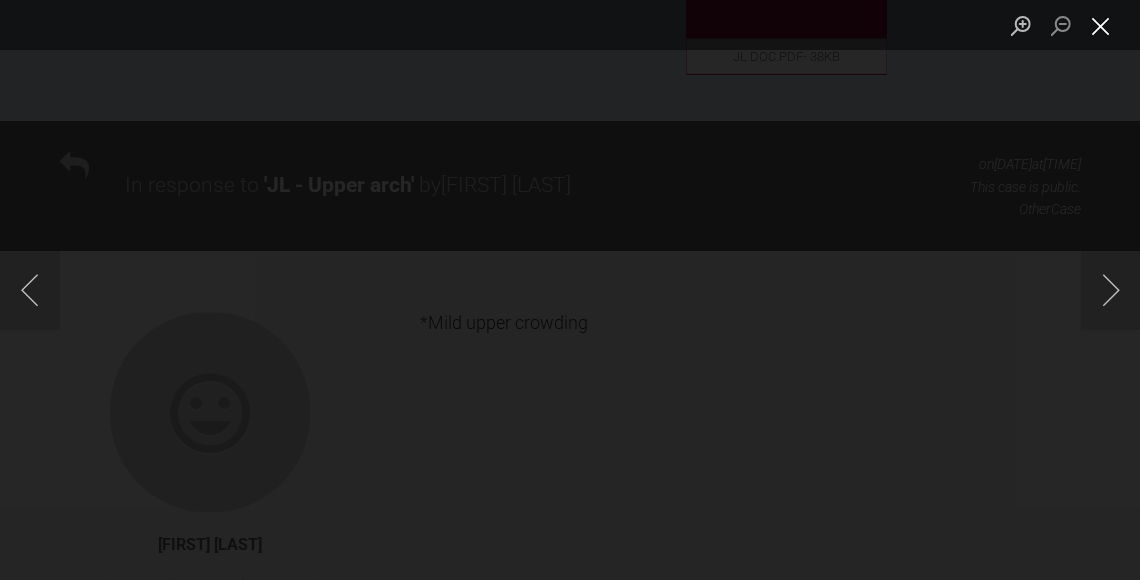 click at bounding box center [1100, 25] 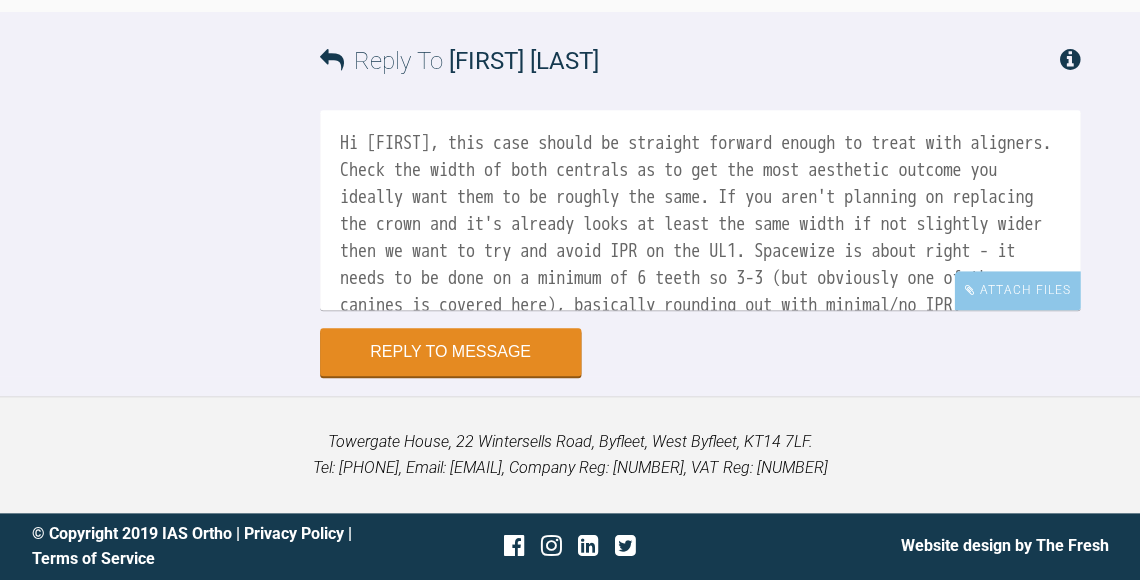 scroll, scrollTop: 6268, scrollLeft: 0, axis: vertical 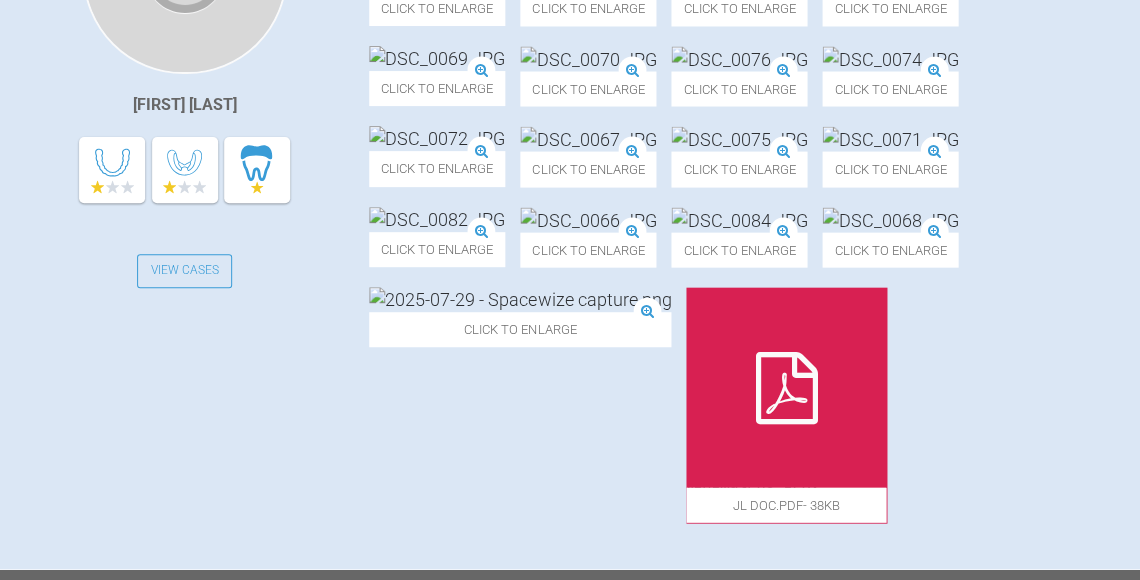 click at bounding box center (437, -23) 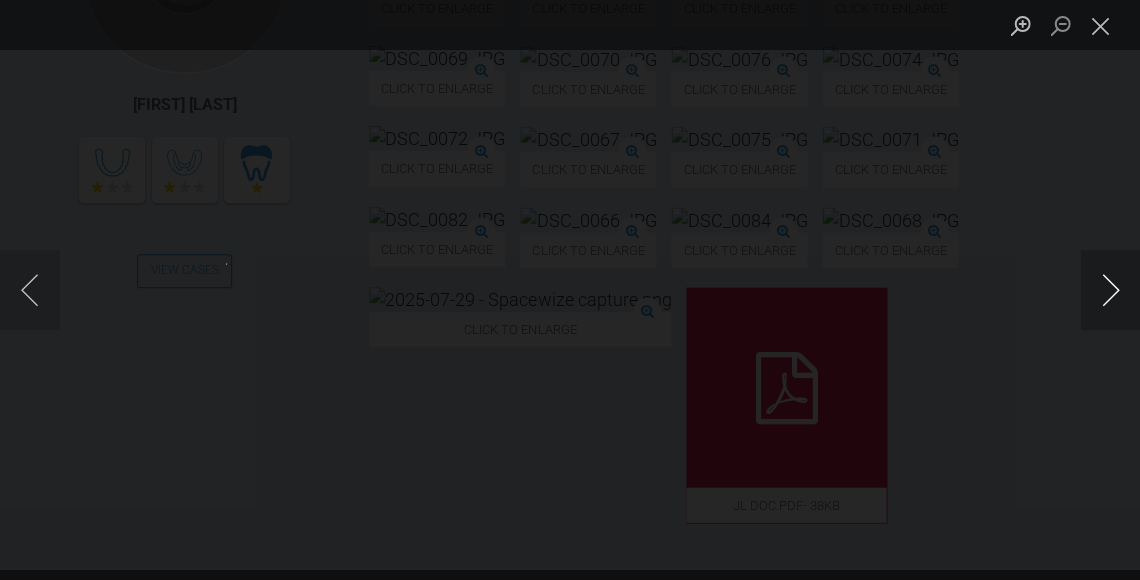 click at bounding box center (1110, 290) 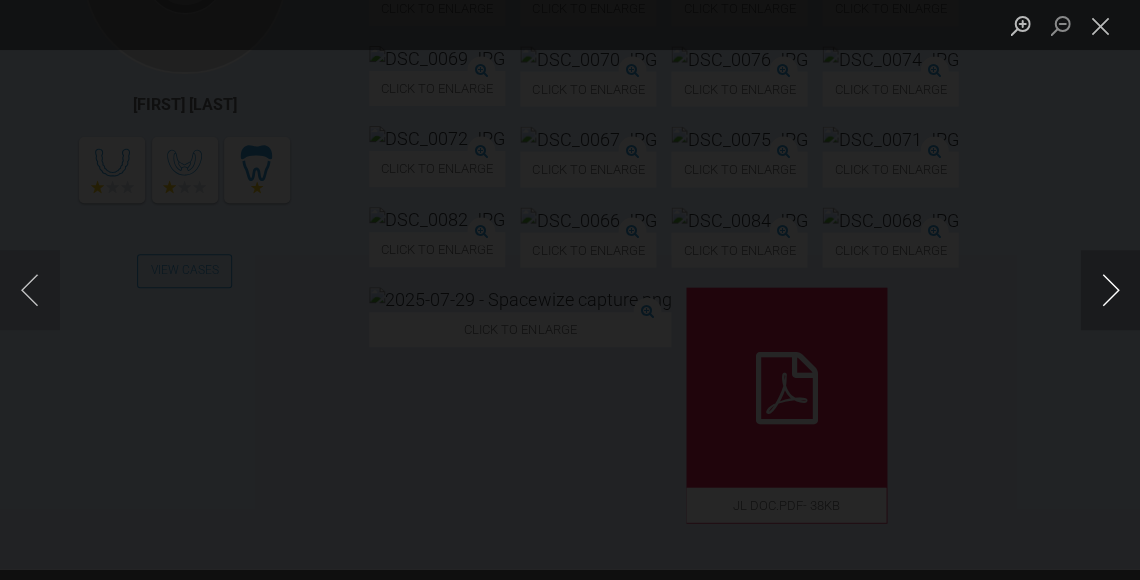 click at bounding box center (1110, 290) 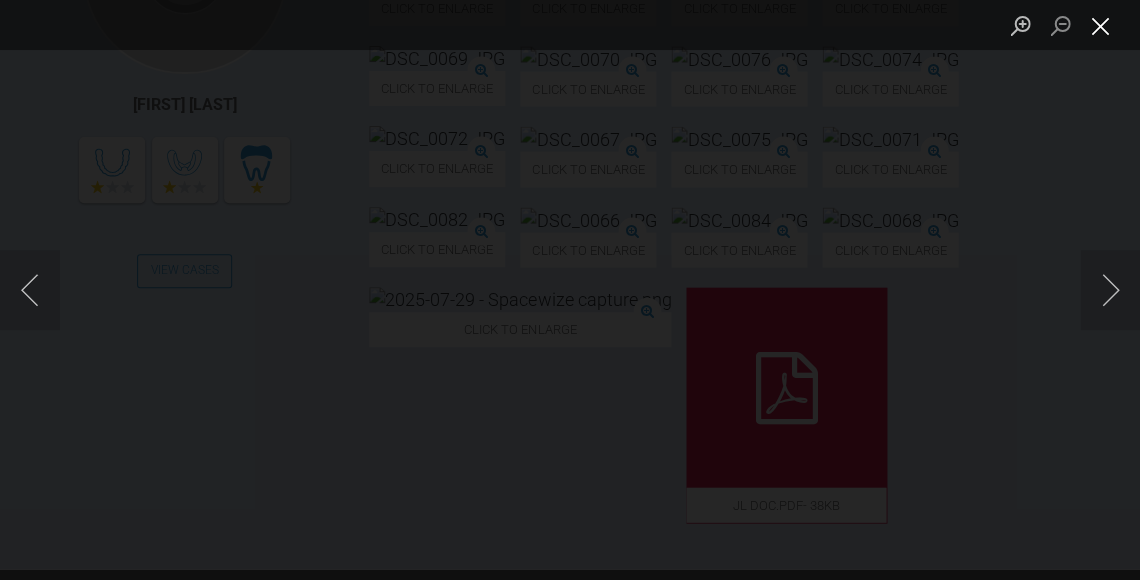 click at bounding box center [1100, 25] 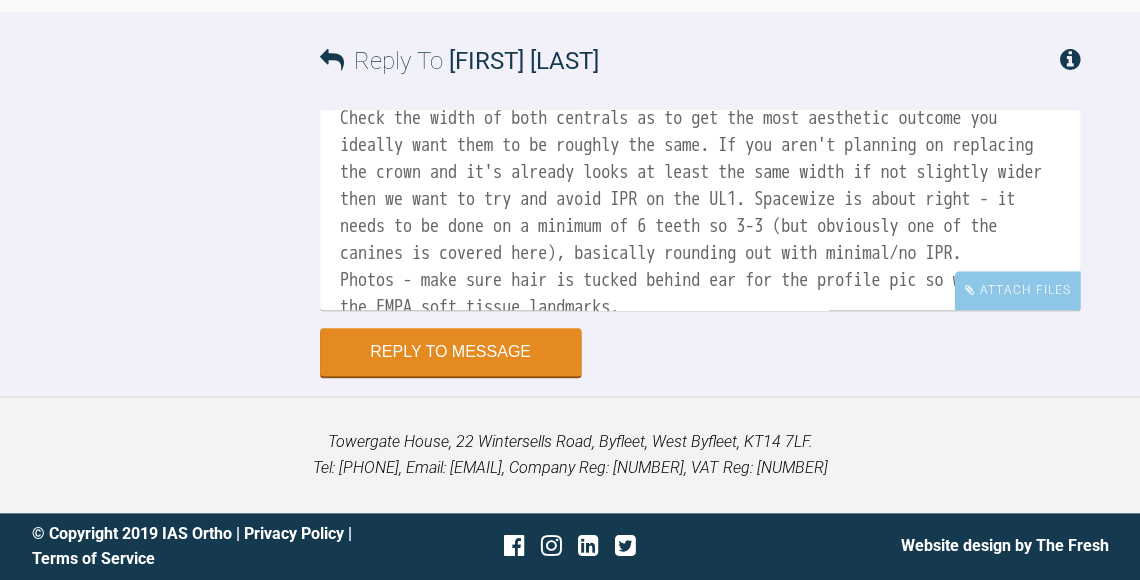 scroll, scrollTop: 6380, scrollLeft: 0, axis: vertical 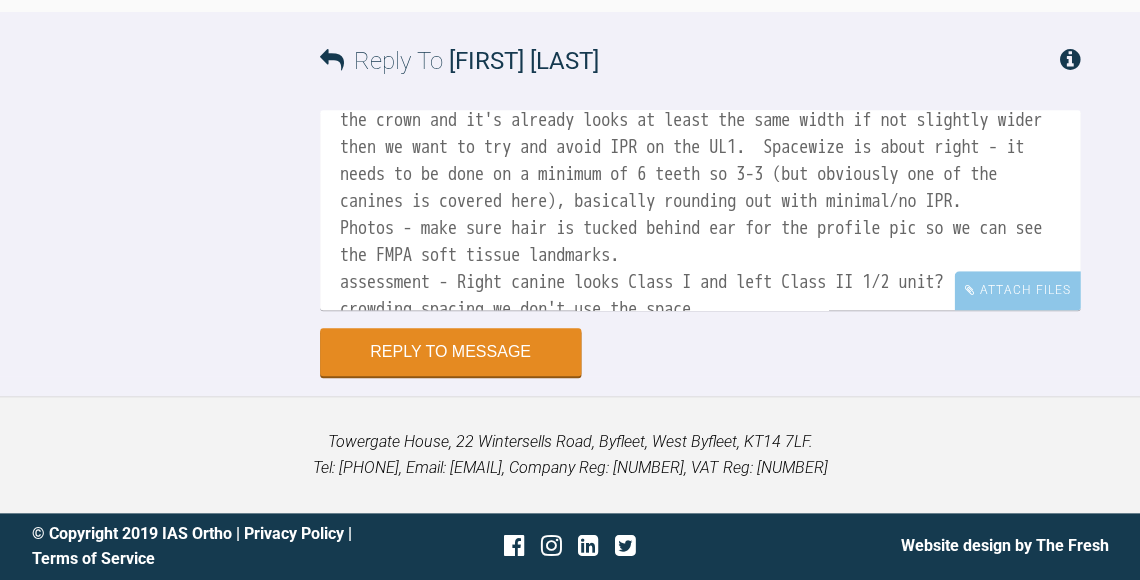 click on "Hi [FIRST], this case should be straight forward enough to treat with aligners.  Check the width of both centrals as to get the most aesthetic outcome you ideally want them to be roughly the same.  If you aren't planning on replacing the crown and it's already looks at least the same width if not slightly wider then we want to try and avoid IPR on the UL1.  Spacewize is about right - it needs to be done on a minimum of 6 teeth so 3-3 (but obviously one of the canines is covered here), basically rounding out with minimal/no IPR.
Photos - make sure hair is tucked behind ear for the profile pic so we can see the FMPA soft tissue landmarks.
assessment - Right canine looks Class I and left Class II 1/2 unit?  In the crowding.spacing we don't use the space" at bounding box center (700, 210) 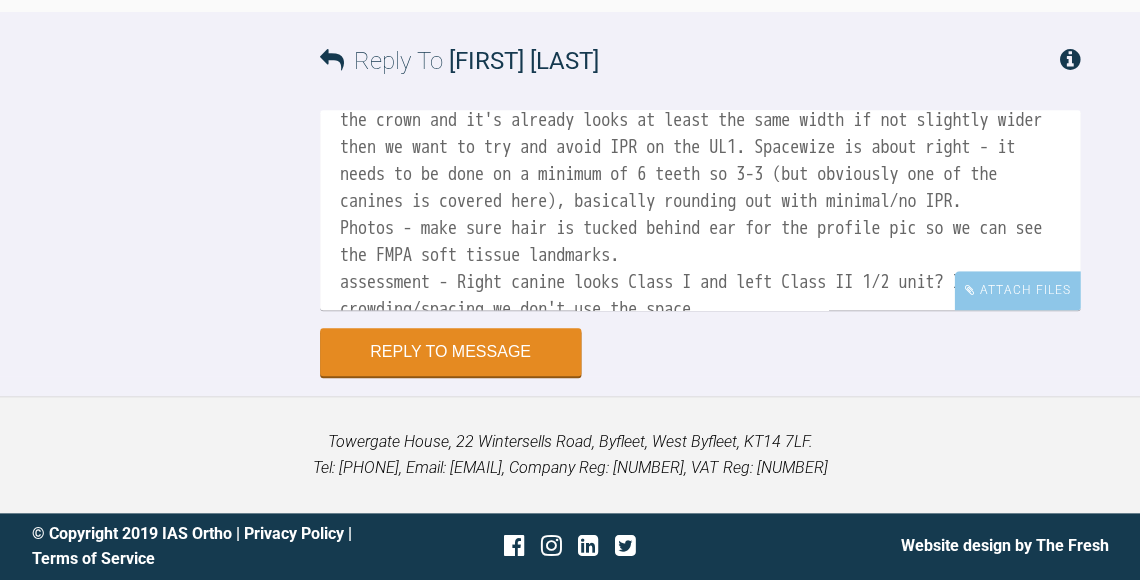 click on "Hi [FIRST], this case should be straight forward enough to treat with aligners. Check the width of both centrals as to get the most aesthetic outcome you ideally want them to be roughly the same. If you aren't planning on replacing the crown and it's already looks at least the same width if not slightly wider then we want to try and avoid IPR on the UL1. Spacewize is about right - it needs to be done on a minimum of 6 teeth so 3-3 (but obviously one of the canines is covered here), basically rounding out with minimal/no IPR.
Photos - make sure hair is tucked behind ear for the profile pic so we can see the FMPA soft tissue landmarks.
assessment - Right canine looks Class I and left Class II 1/2 unit? In the crowding/spacing we don't use the space" at bounding box center [700, 210] 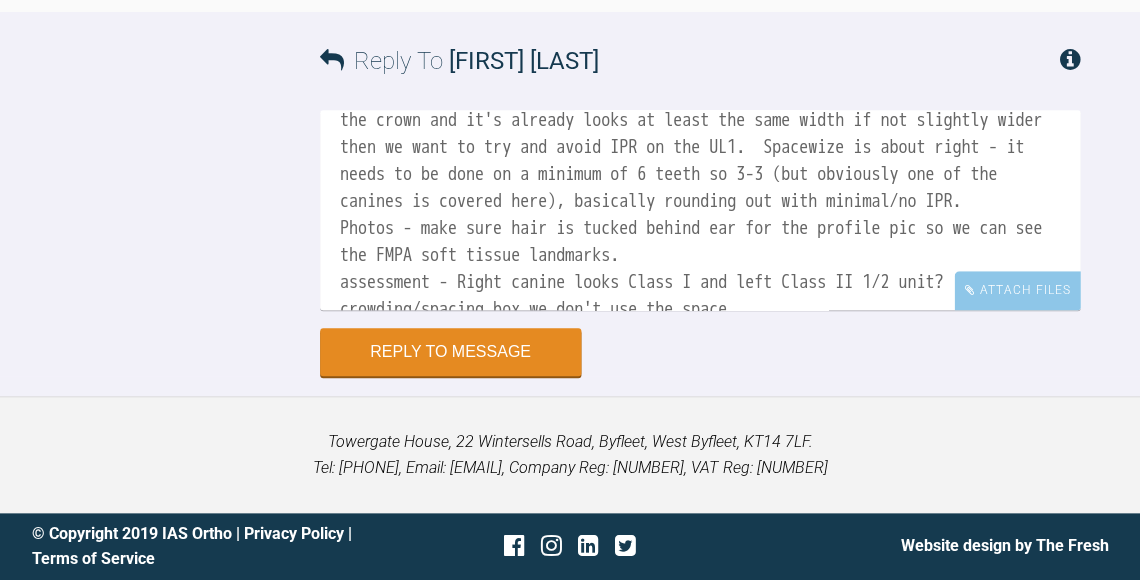 click on "Hi [FIRST], this case should be straight forward enough to treat with aligners.  Check the width of both centrals as to get the most aesthetic outcome you ideally want them to be roughly the same.  If you aren't planning on replacing the crown and it's already looks at least the same width if not slightly wider then we want to try and avoid IPR on the UL1.  Spacewize is about right - it needs to be done on a minimum of 6 teeth so 3-3 (but obviously one of the canines is covered here), basically rounding out with minimal/no IPR.
Photos - make sure hair is tucked behind ear for the profile pic so we can see the FMPA soft tissue landmarks.
assessment - Right canine looks Class I and left Class II 1/2 unit?  In the crowding/spacing box we don't use the space" at bounding box center (700, 210) 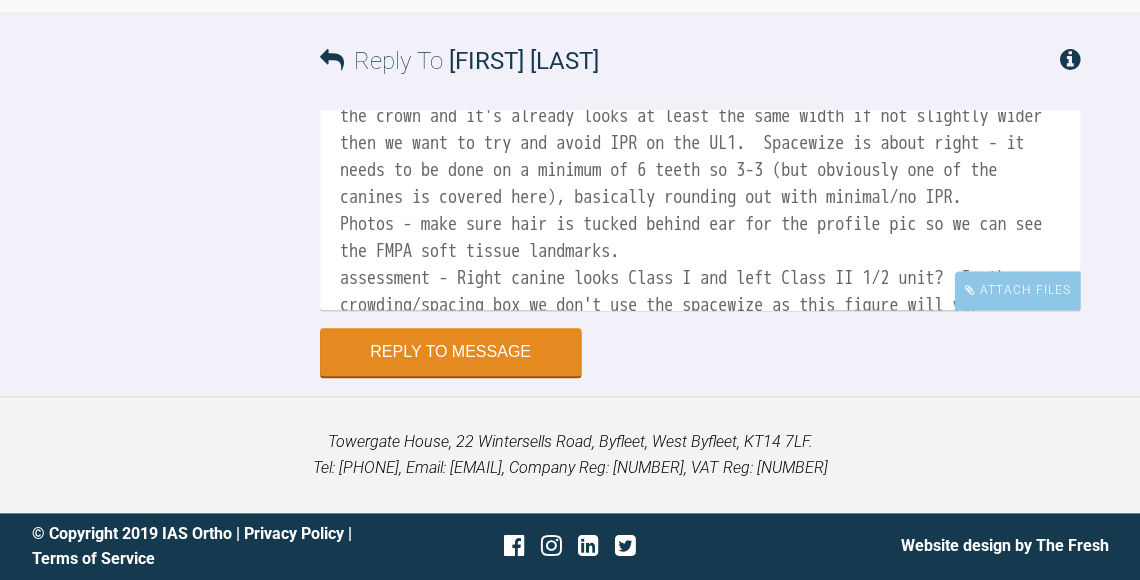 scroll, scrollTop: 157, scrollLeft: 0, axis: vertical 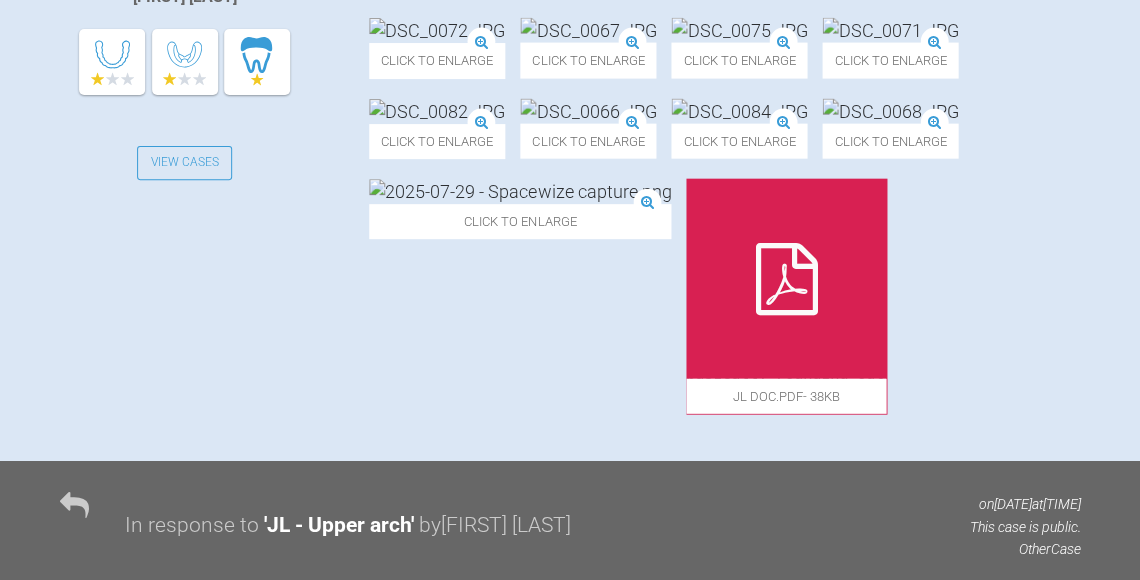 click at bounding box center (588, -50) 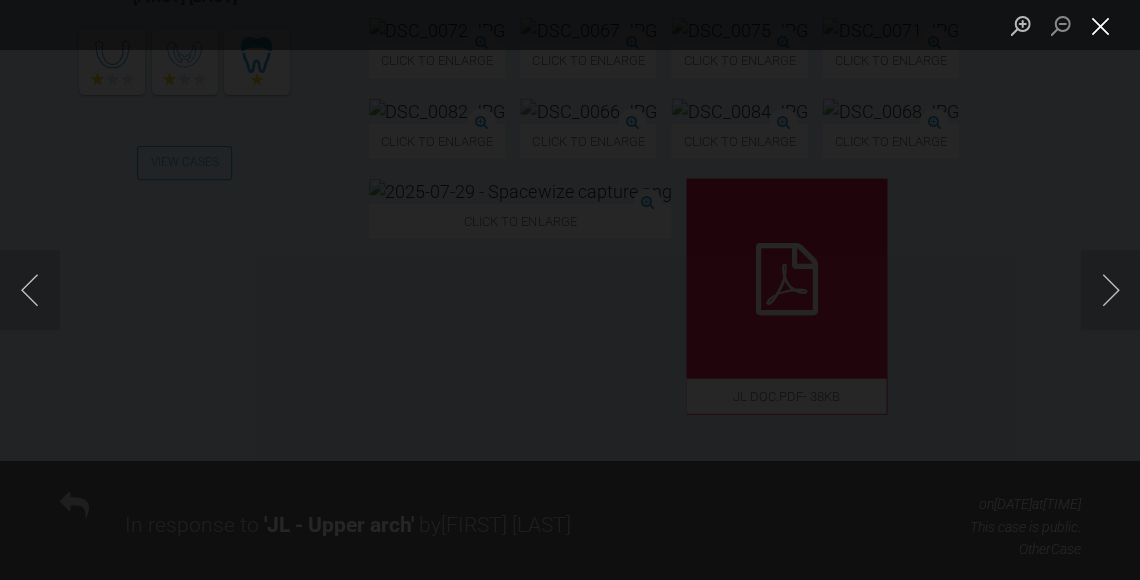 click at bounding box center [1100, 25] 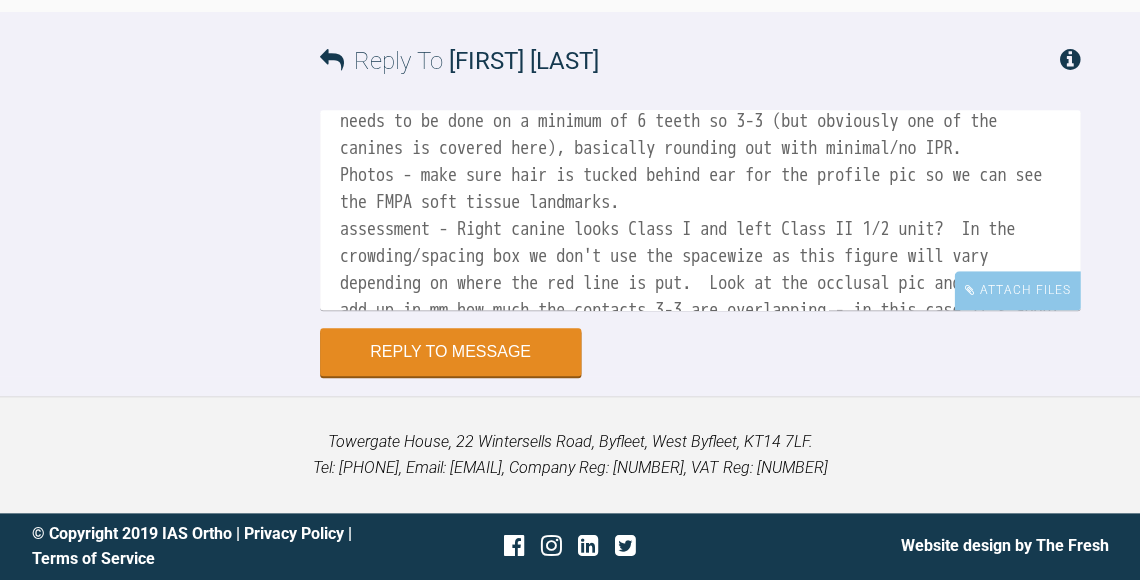scroll, scrollTop: 6380, scrollLeft: 0, axis: vertical 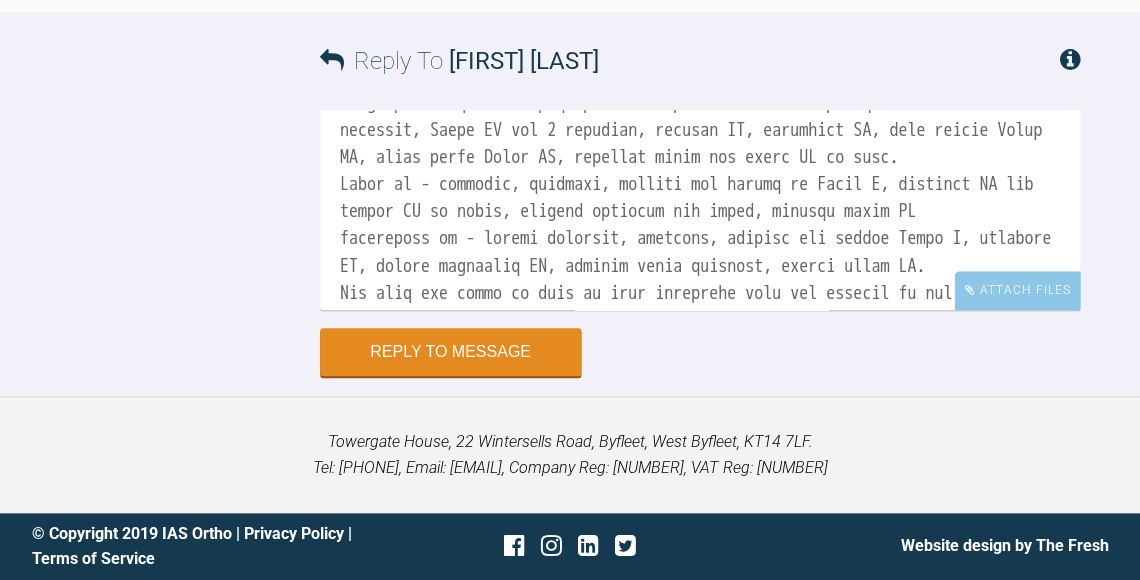 click at bounding box center (700, 210) 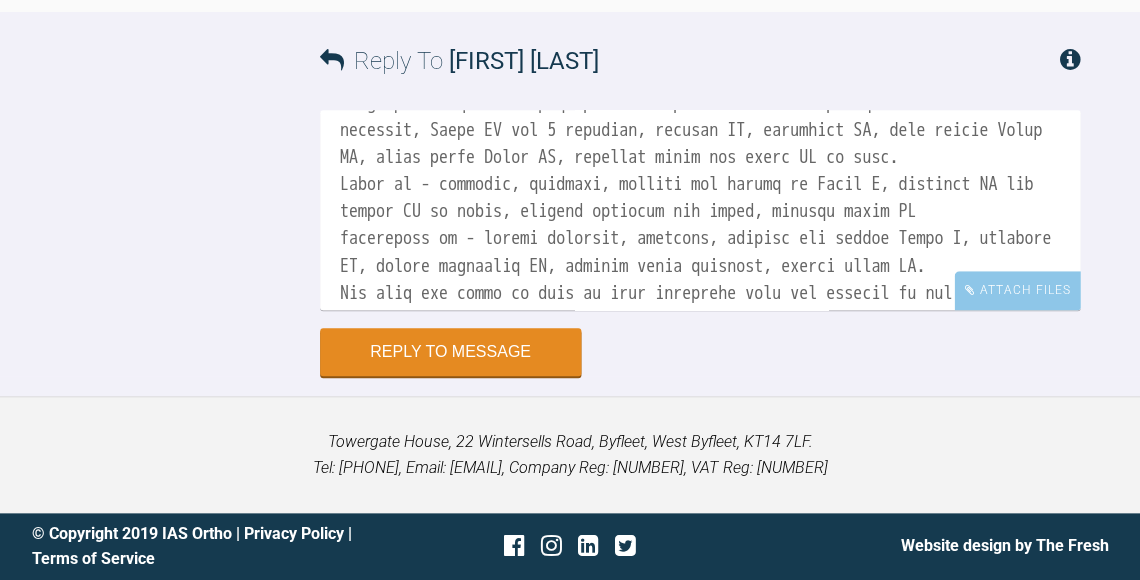 click at bounding box center [700, 210] 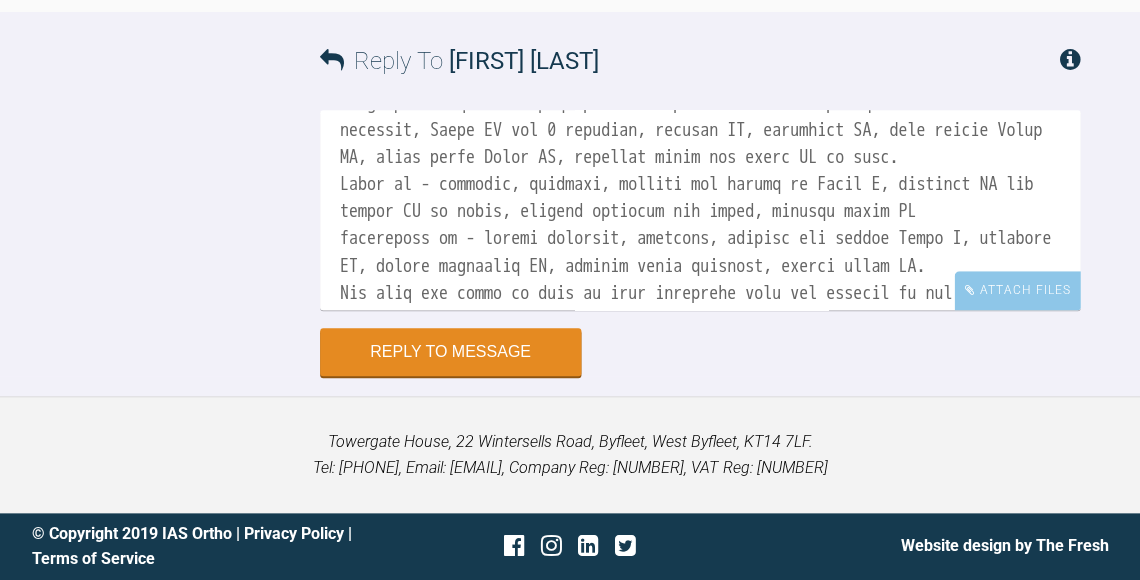 scroll, scrollTop: 6380, scrollLeft: 0, axis: vertical 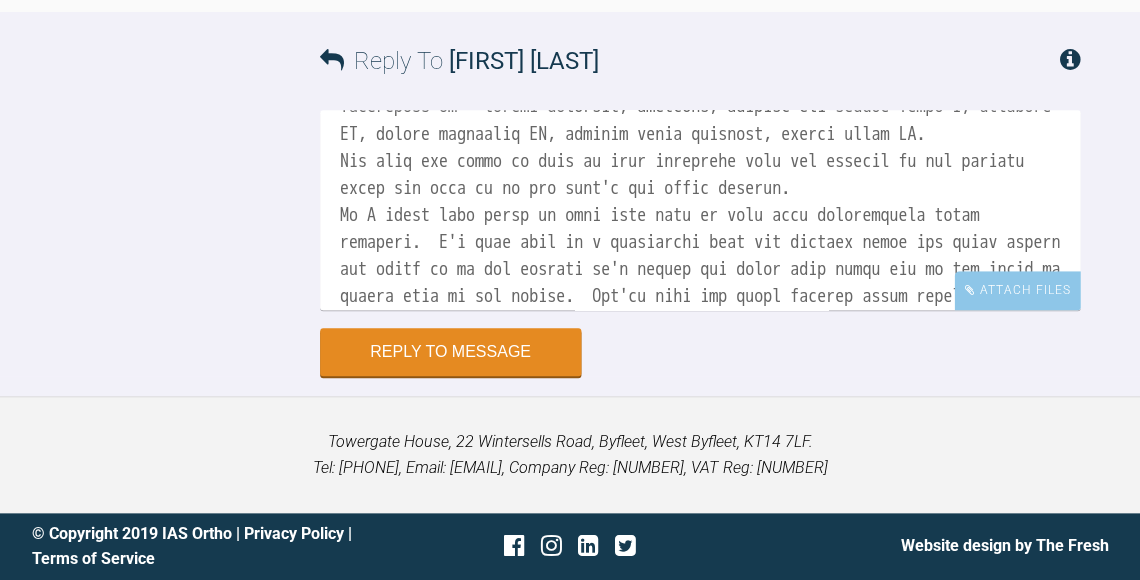 click at bounding box center [700, 210] 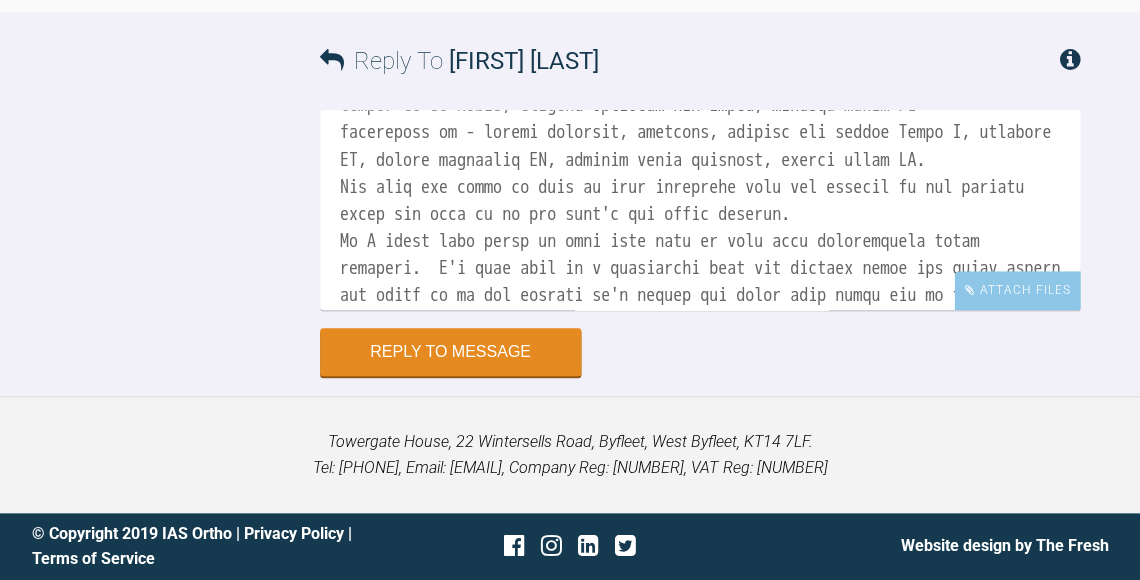 scroll, scrollTop: 6380, scrollLeft: 0, axis: vertical 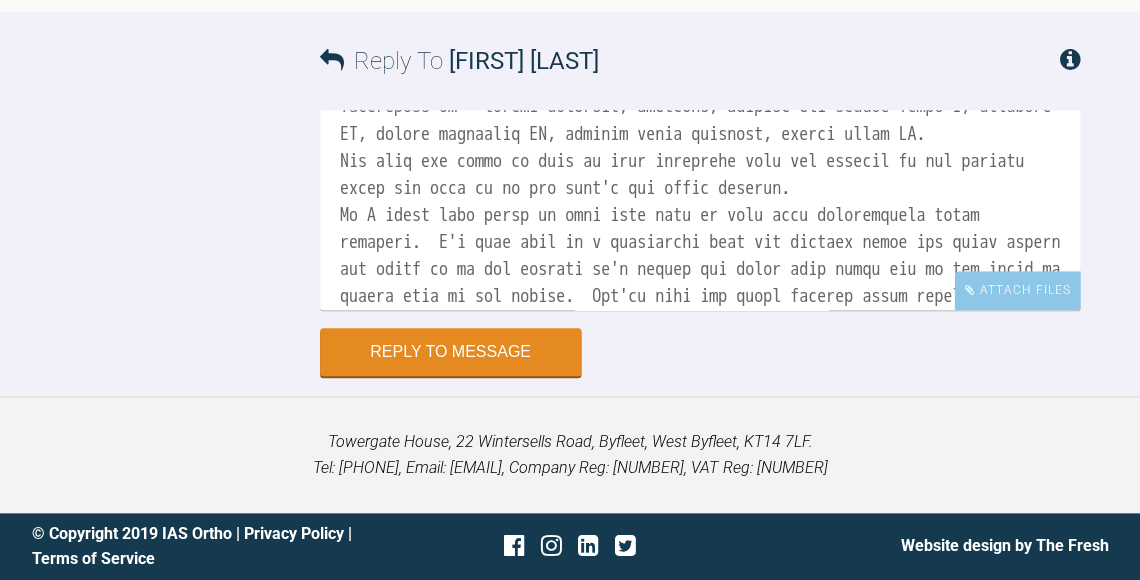 click at bounding box center (700, 210) 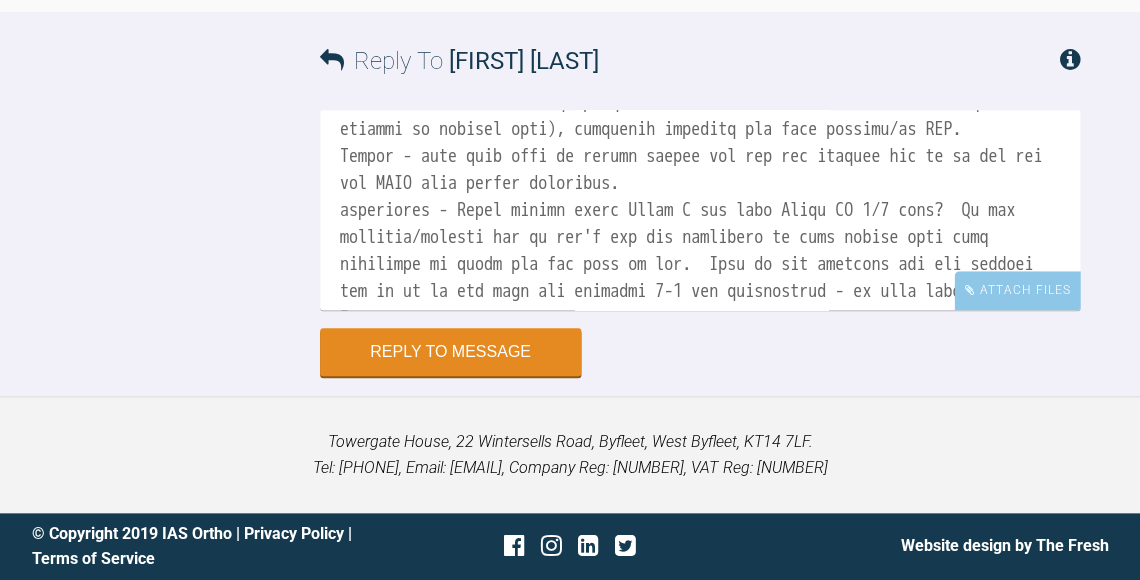 scroll, scrollTop: 0, scrollLeft: 0, axis: both 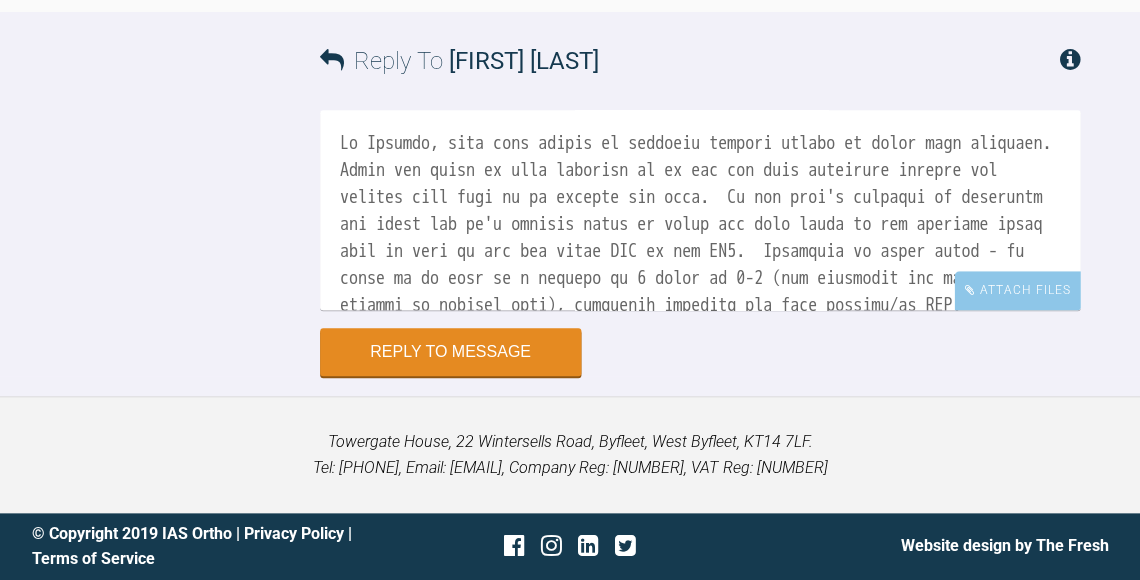 drag, startPoint x: 824, startPoint y: 460, endPoint x: 232, endPoint y: 160, distance: 663.6746 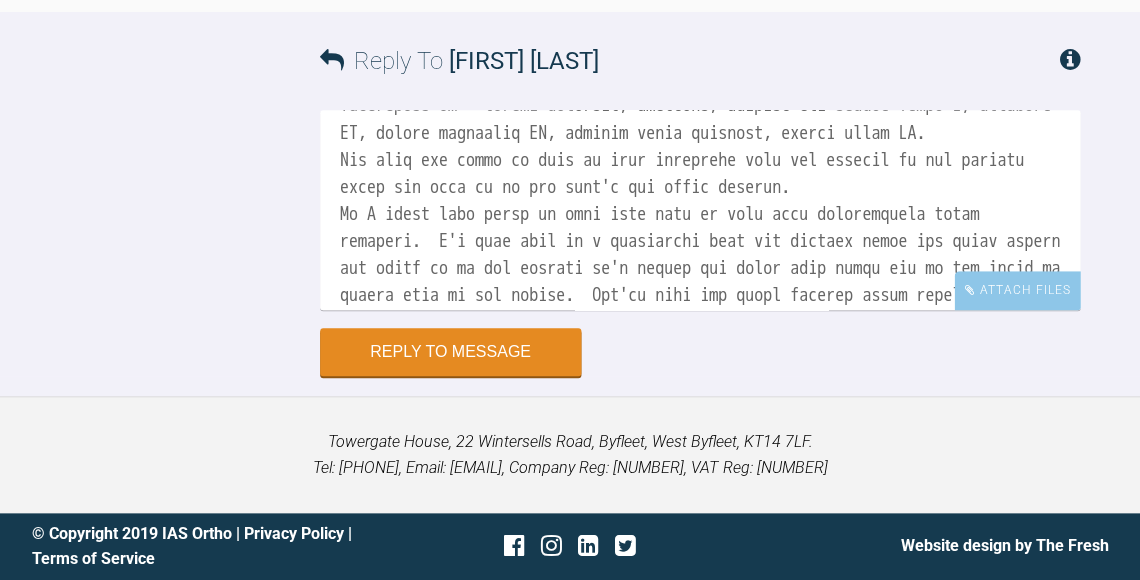 scroll, scrollTop: 685, scrollLeft: 0, axis: vertical 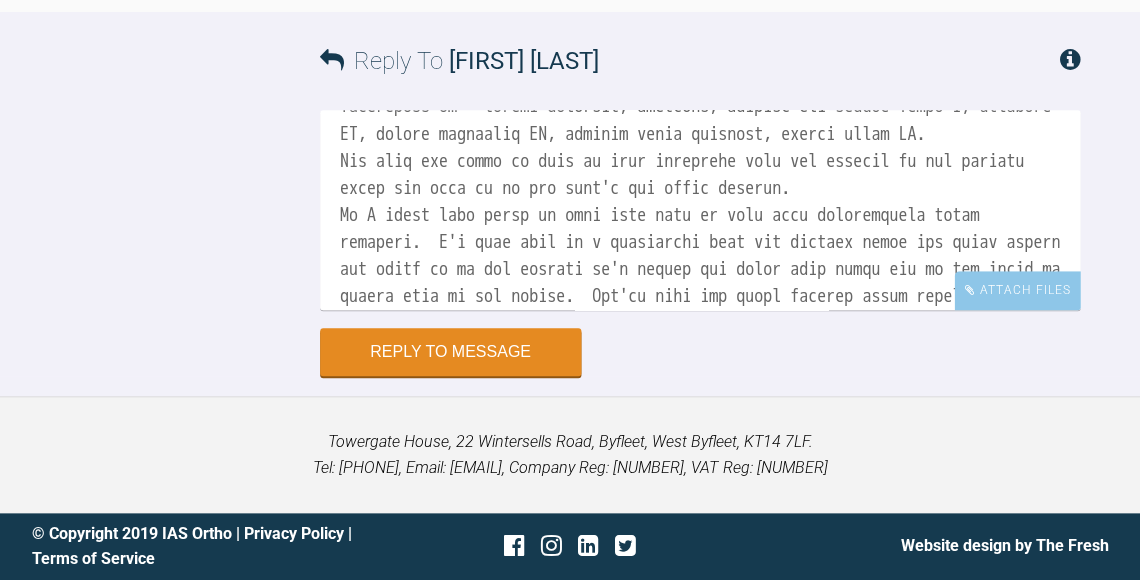 click at bounding box center (700, 210) 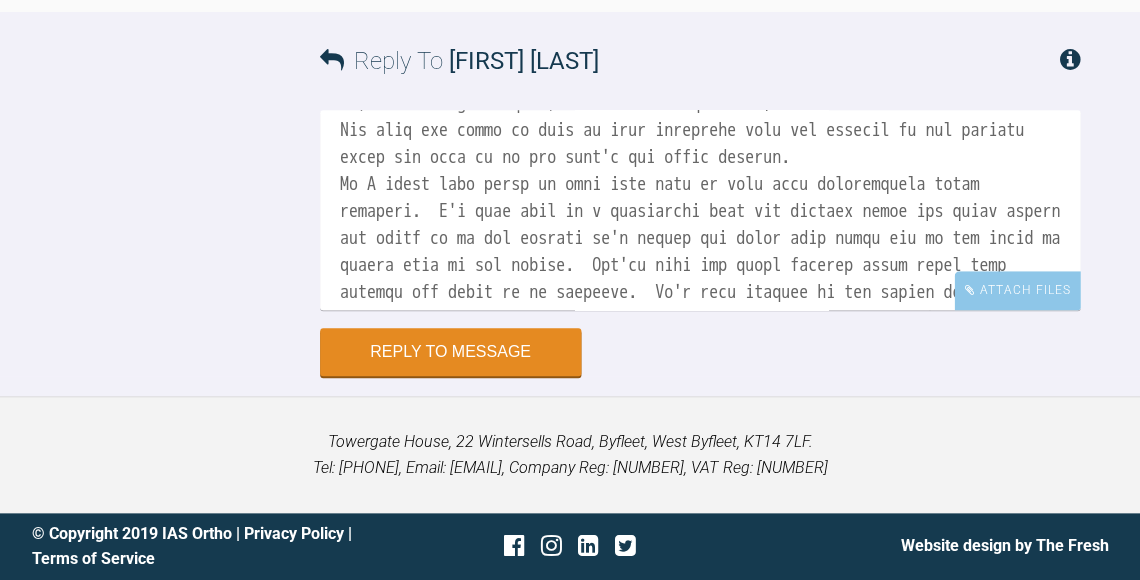 scroll, scrollTop: 742, scrollLeft: 0, axis: vertical 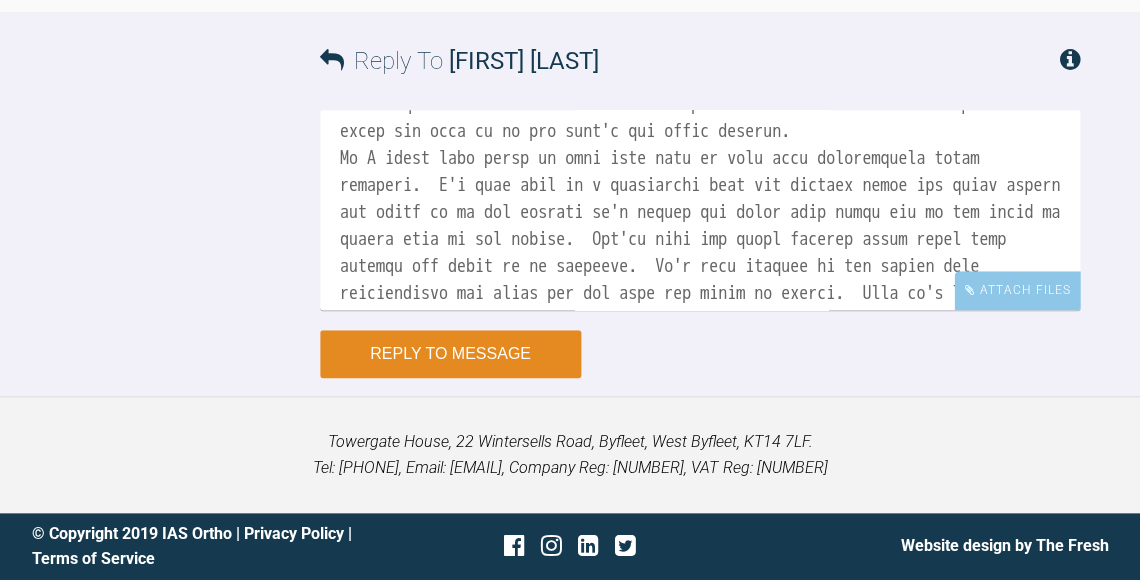 type on "Hi [FIRST], this case should be straight forward enough to treat with aligners. Check the width of both centrals as to get the most aesthetic outcome you ideally want them to be roughly the same. If you aren't planning on replacing the crown and it's already looks at least the same width if not slightly wider then we want to try and avoid IPR on the UL1. Spacewize is about right - it needs to be done on a minimum of 6 teeth so 3-3 (but obviously one of the canines is covered here), basically rounding out with minimal/no IPR.
Photos - make sure hair is tucked behind ear for the profile pic so we can see the FMPA soft tissue landmarks.
assessment - Right canine looks Class I and left Class II 1/2 unit? In the crowding/spacing box we don't use the spacewize as this figure will vary depending on where the red line is put. Look at the occlusal pic and roughly add up in mm how much the contacts 3-3 are overlapping - in this case it's about 1mm.
The case summary is an orthodontic summary as" 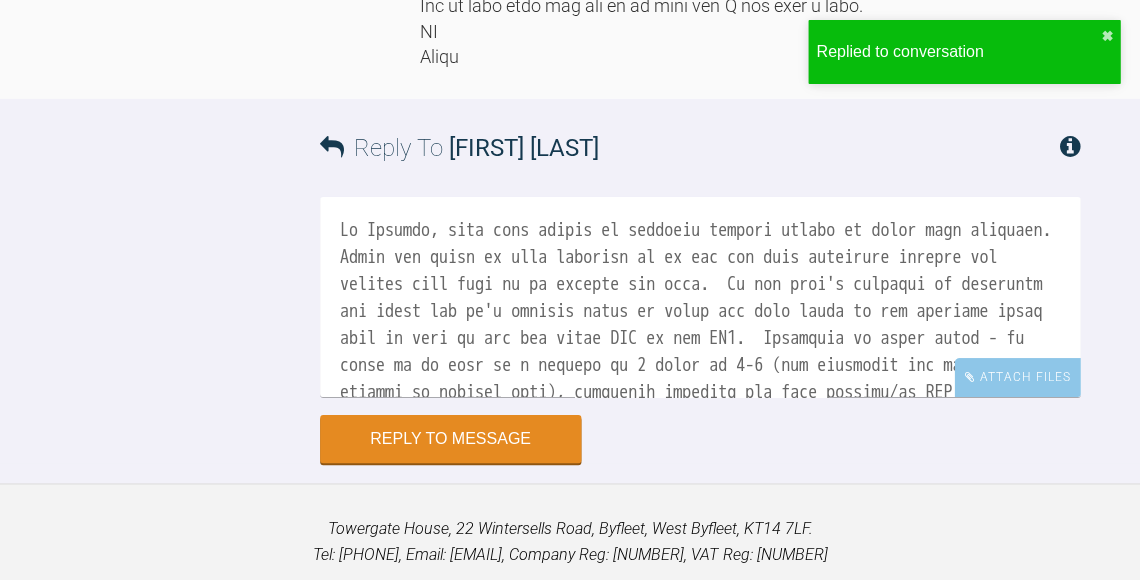 scroll, scrollTop: 6856, scrollLeft: 0, axis: vertical 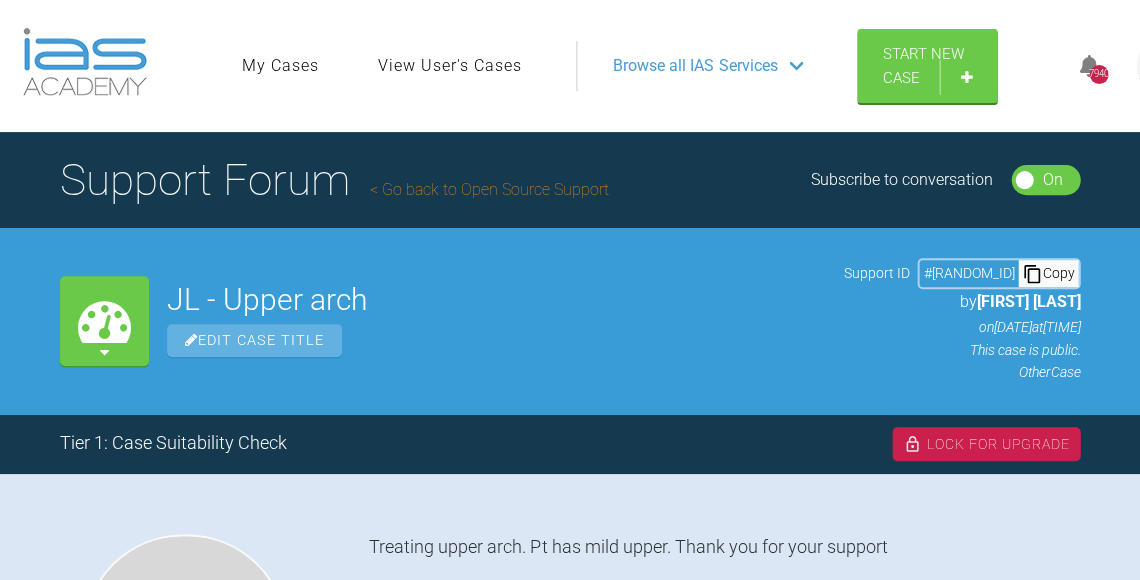 click 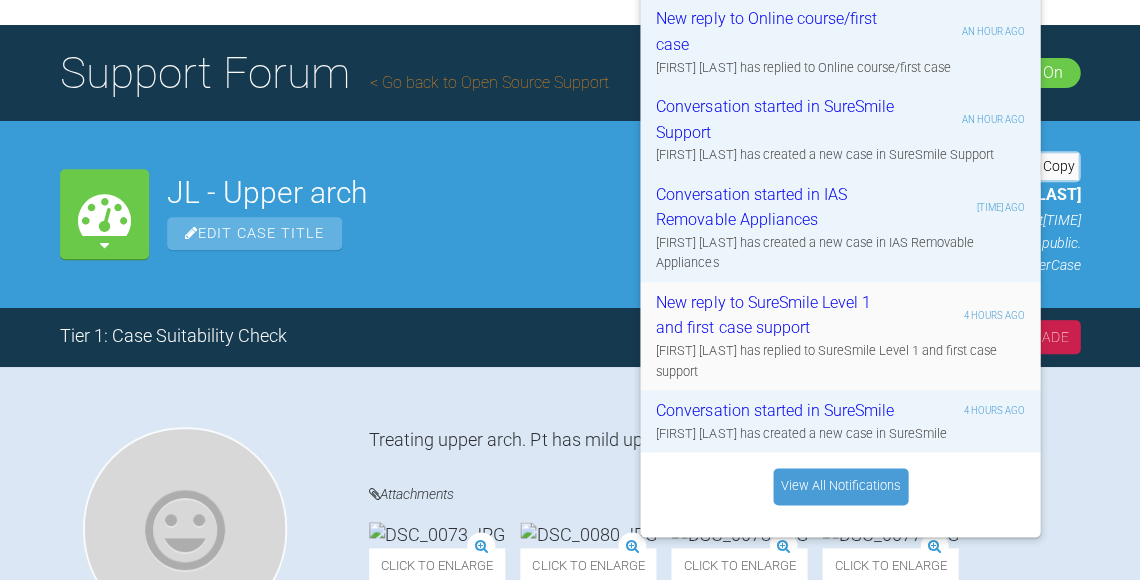 scroll, scrollTop: 106, scrollLeft: 0, axis: vertical 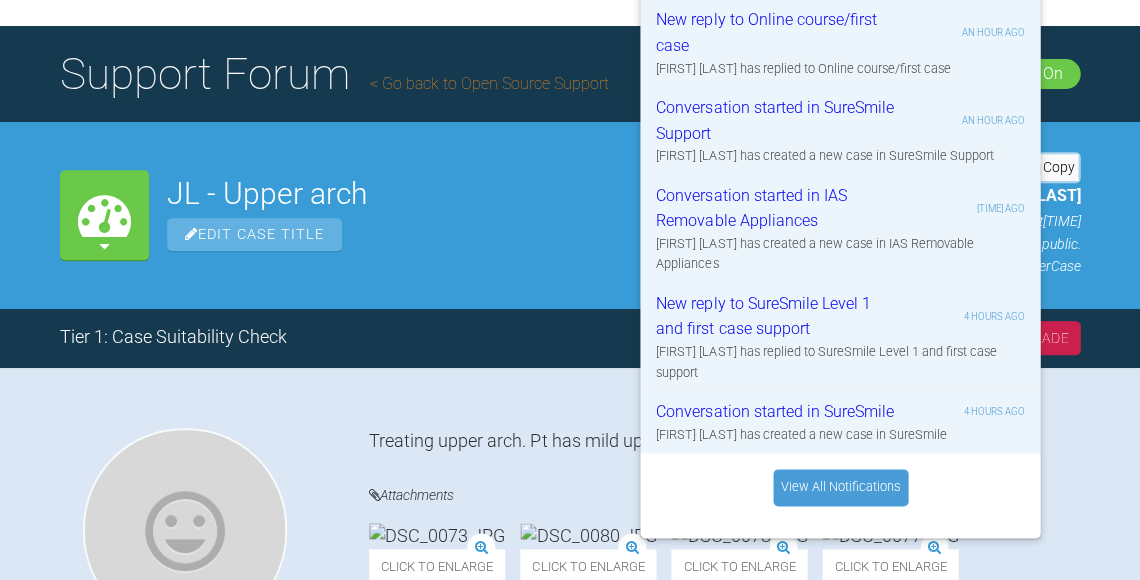 click on "View All Notifications" at bounding box center [840, 487] 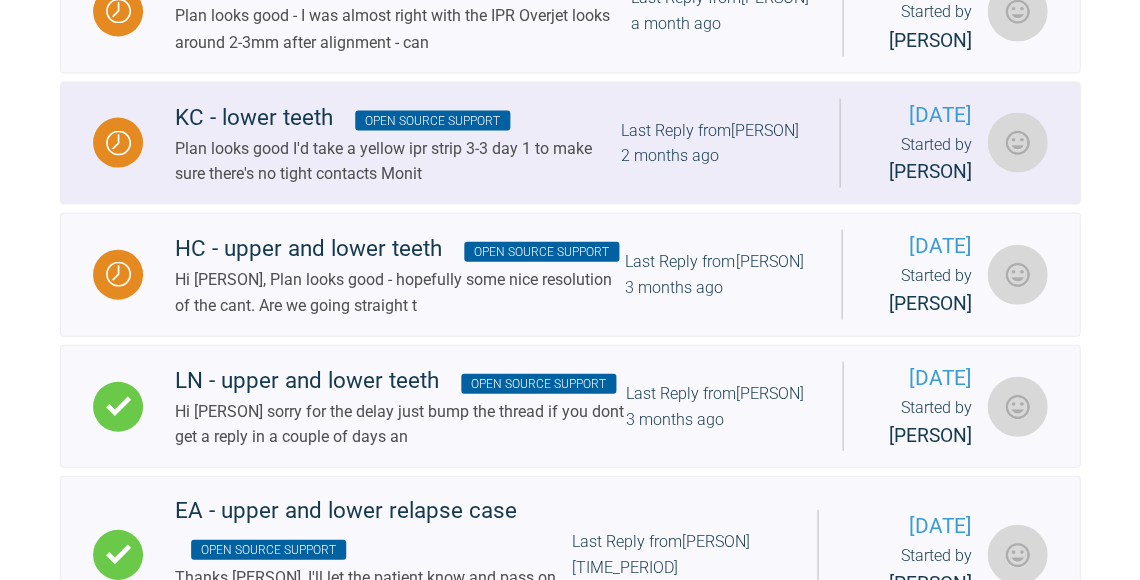 scroll, scrollTop: 665, scrollLeft: 0, axis: vertical 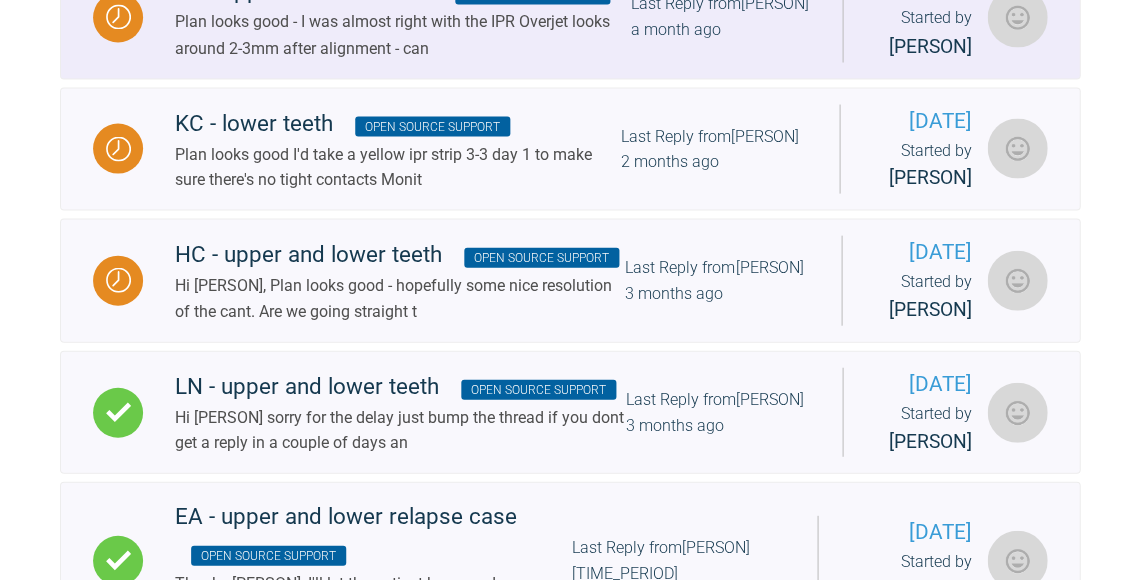 click on "Plan looks good - I was almost right with the IPR
Overjet looks around 2-3mm after alignment - can" at bounding box center (403, 34) 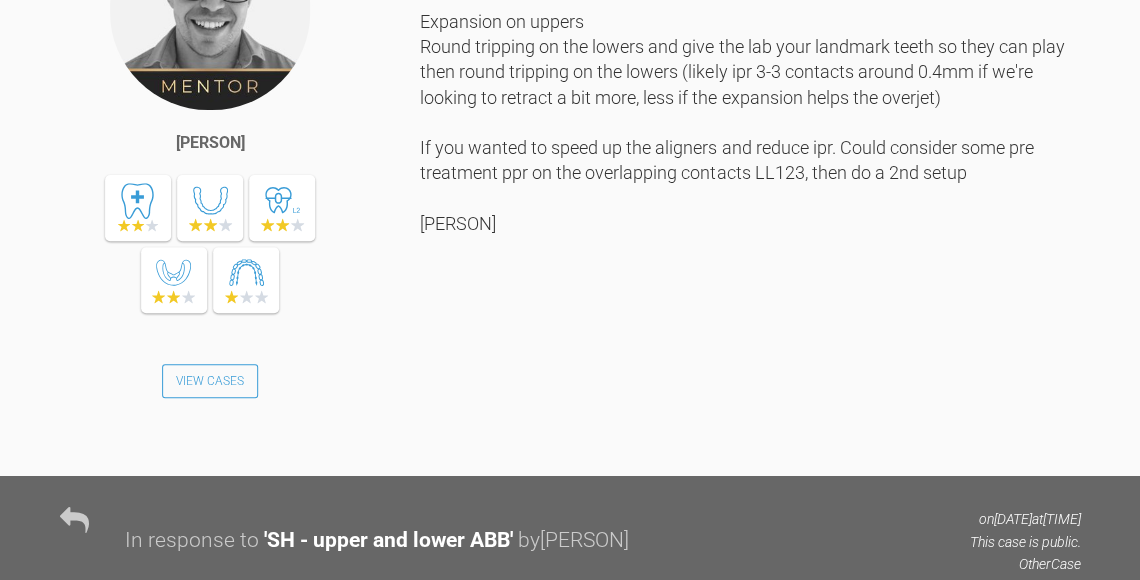 scroll, scrollTop: 1533, scrollLeft: 0, axis: vertical 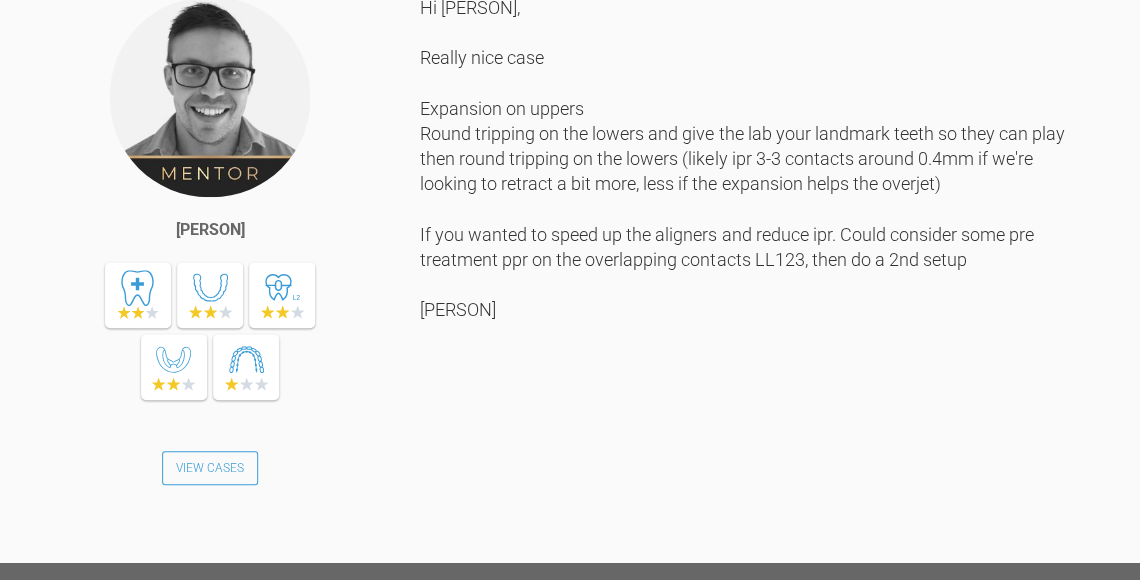 click on "Click to enlarge Click to enlarge Click to enlarge Click to enlarge Click to enlarge Click to enlarge Click to enlarge Click to enlarge Click to enlarge Click to enlarge Click to enlarge Click to enlarge Click to enlarge Click to enlarge Click to enlarge Click to enlarge SH doc.pdf  -   38KB" at bounding box center (724, -550) 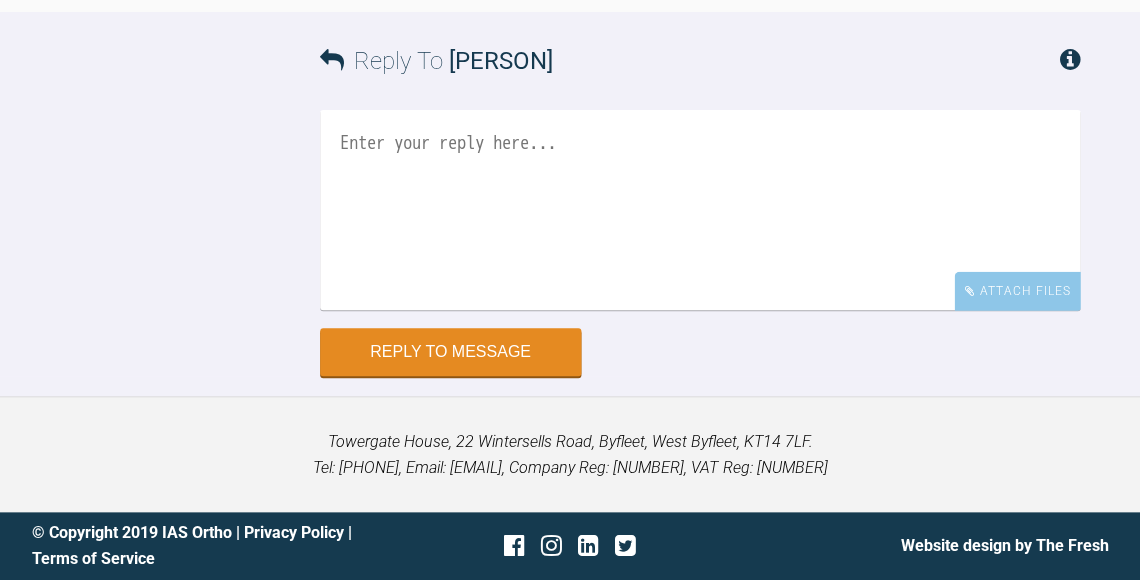 scroll, scrollTop: 3893, scrollLeft: 0, axis: vertical 